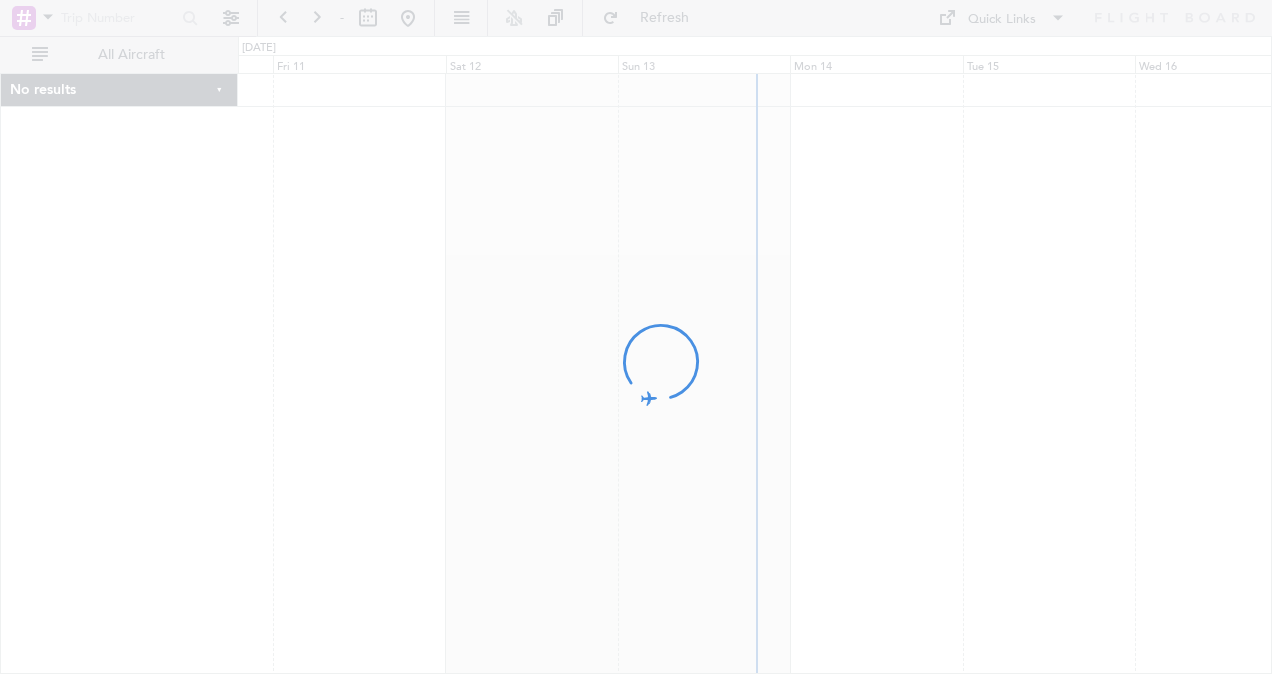 scroll, scrollTop: 0, scrollLeft: 0, axis: both 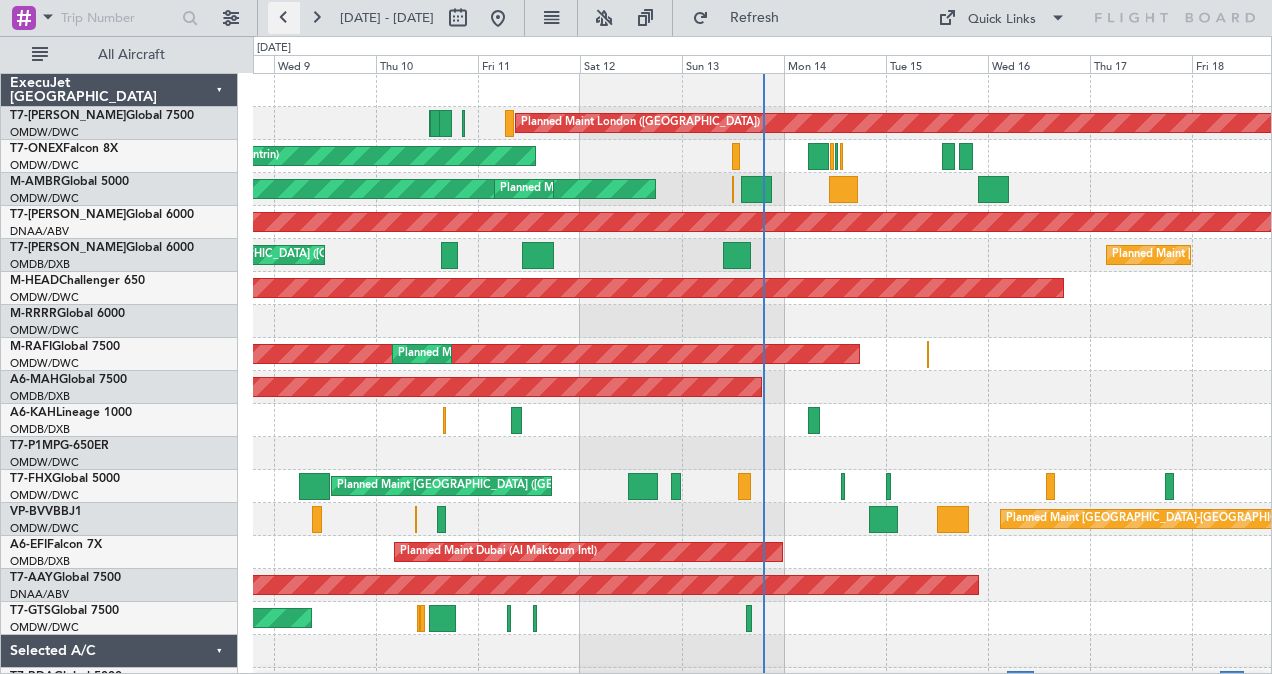 click at bounding box center (284, 18) 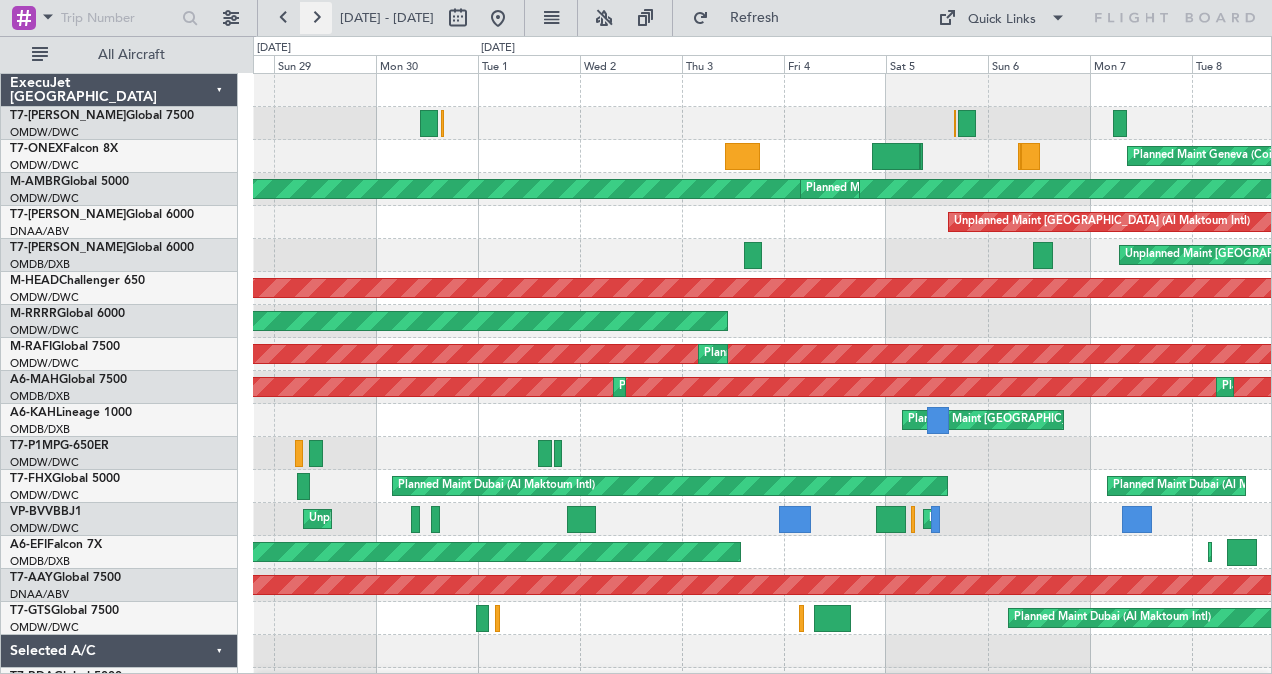 click at bounding box center [316, 18] 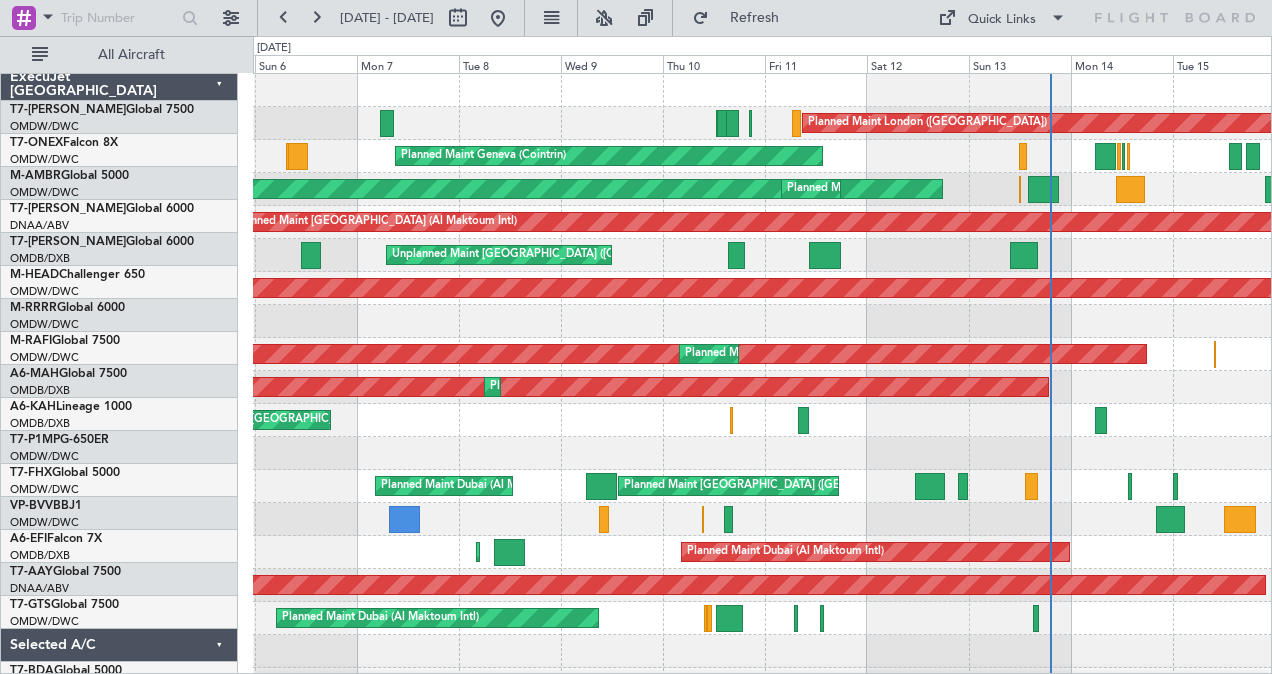 scroll, scrollTop: 0, scrollLeft: 0, axis: both 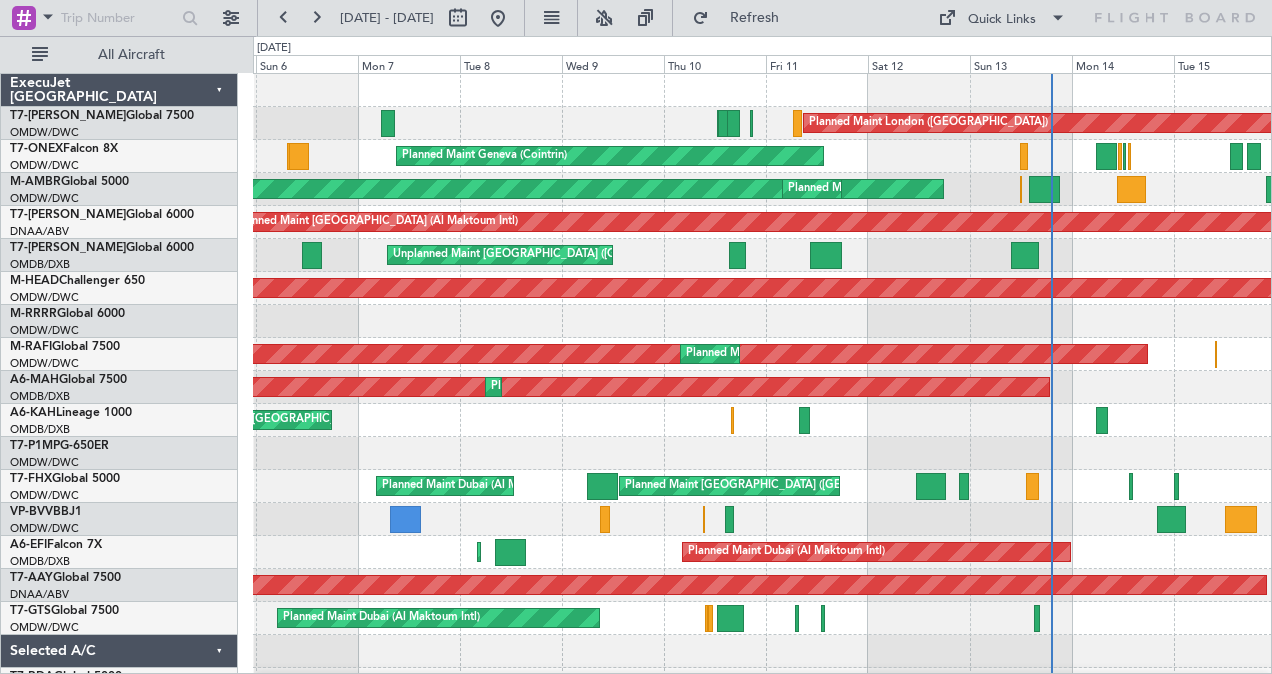 click on "Planned Maint London ([GEOGRAPHIC_DATA])" 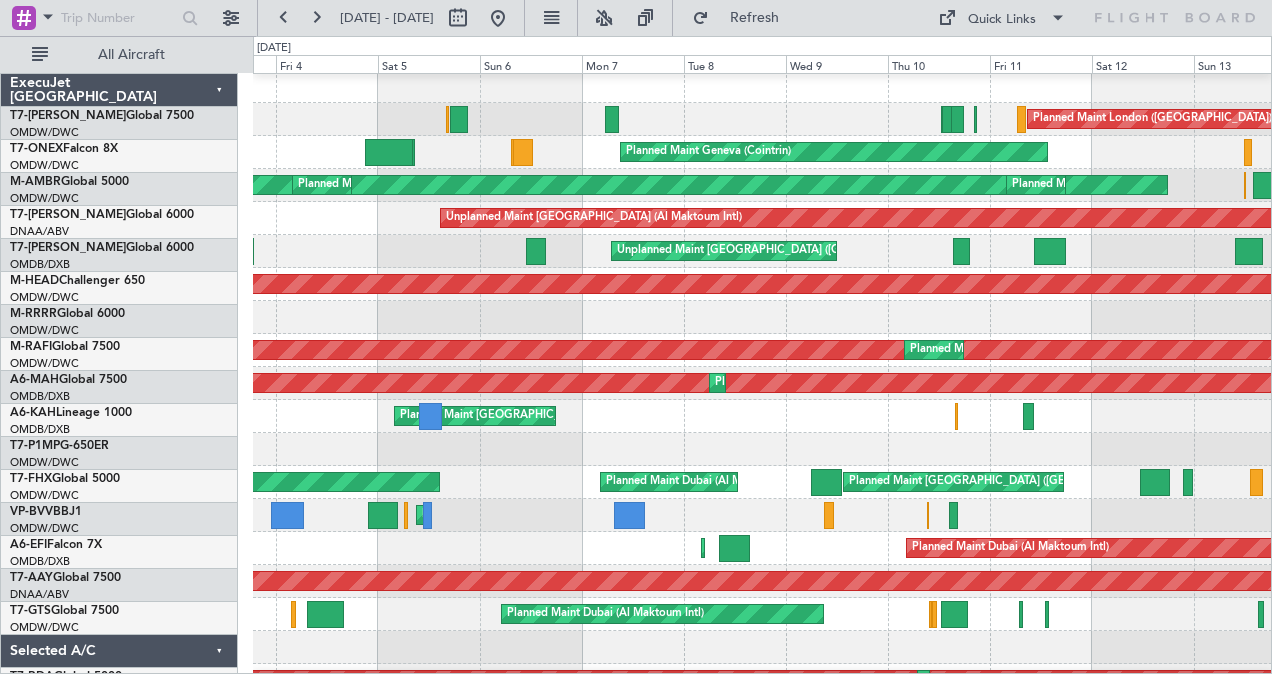 scroll, scrollTop: 4, scrollLeft: 0, axis: vertical 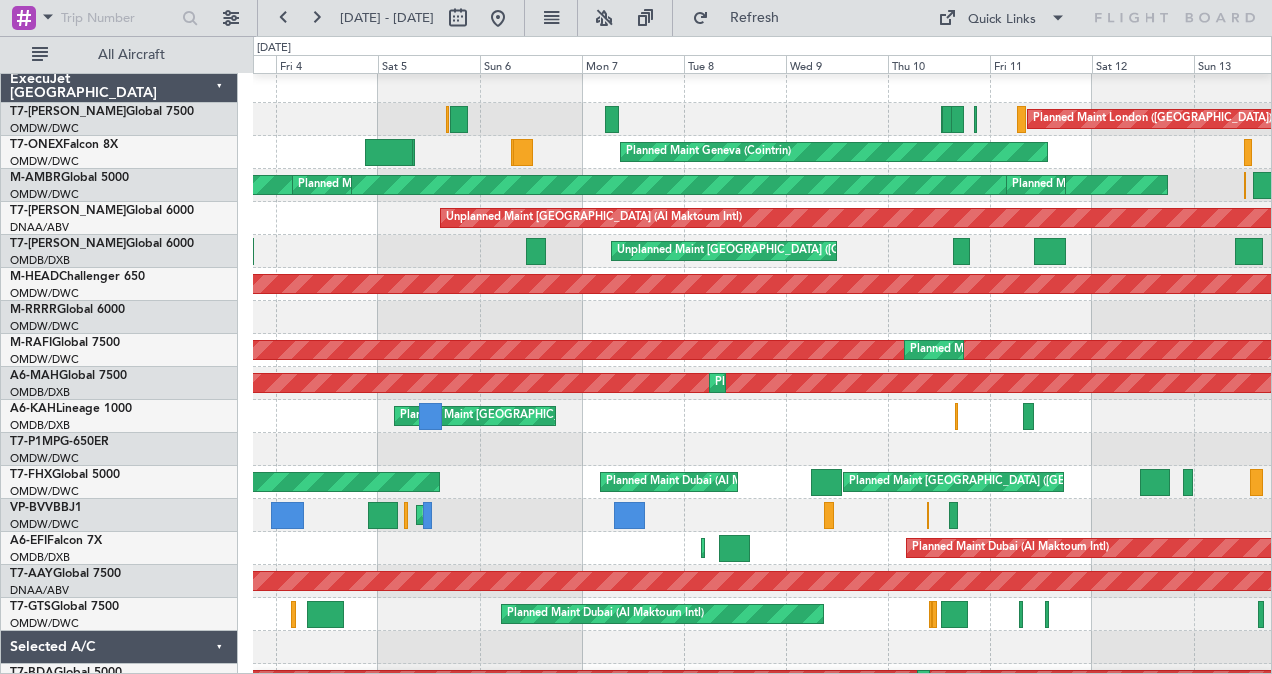 click on "Planned Maint London ([GEOGRAPHIC_DATA])" 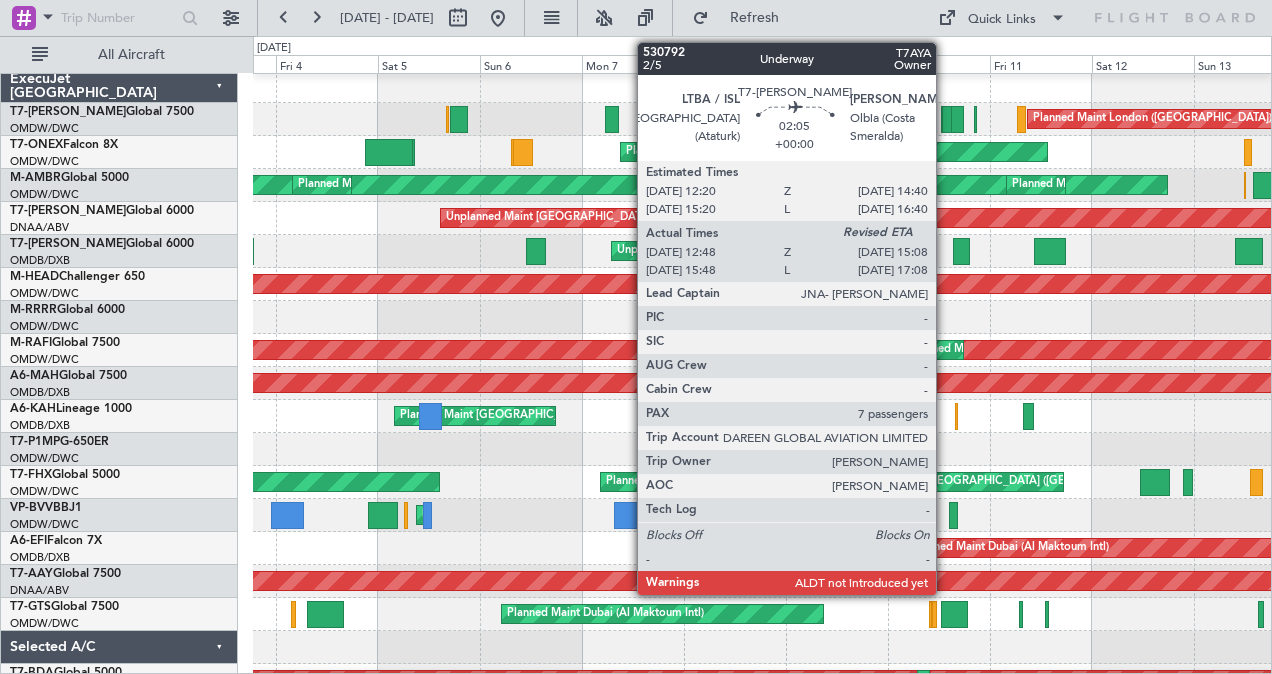 click 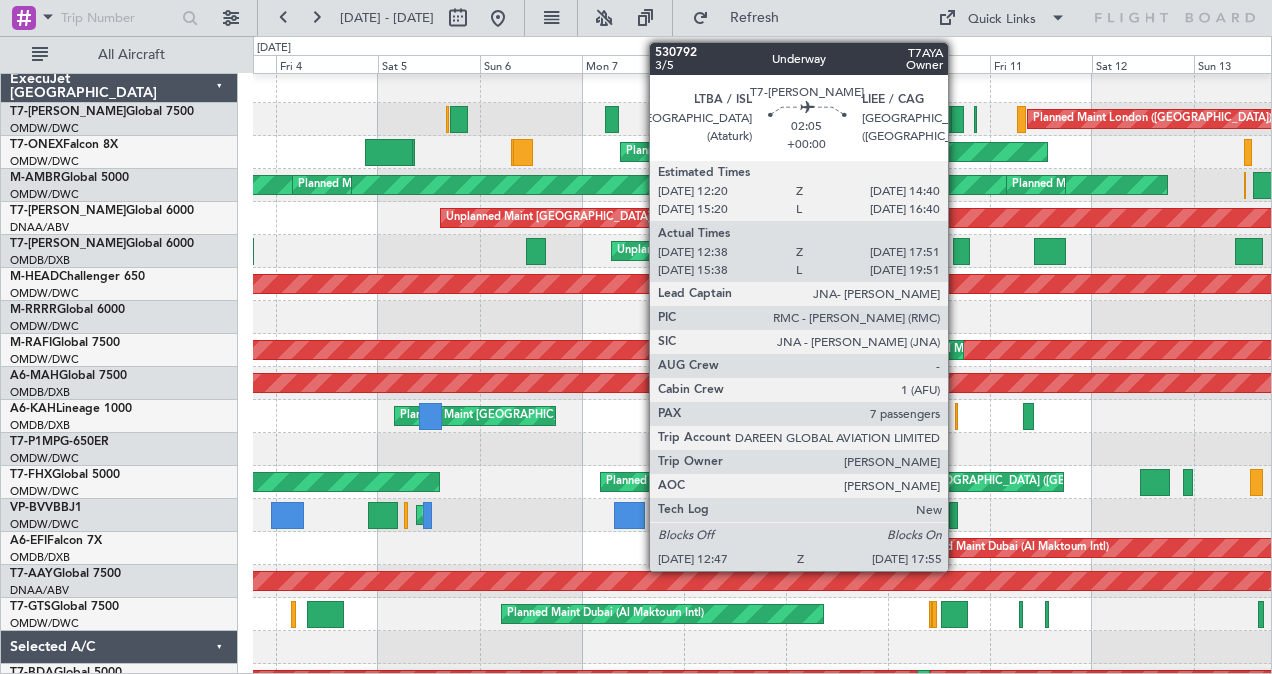 click 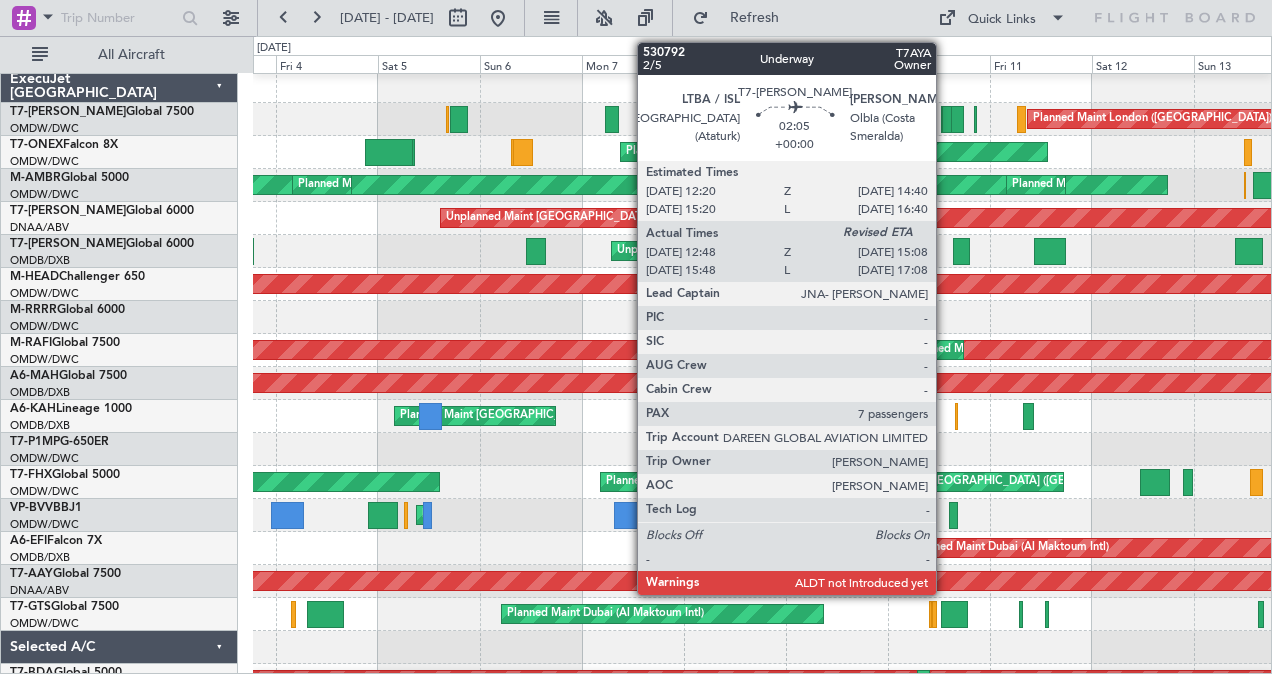 click 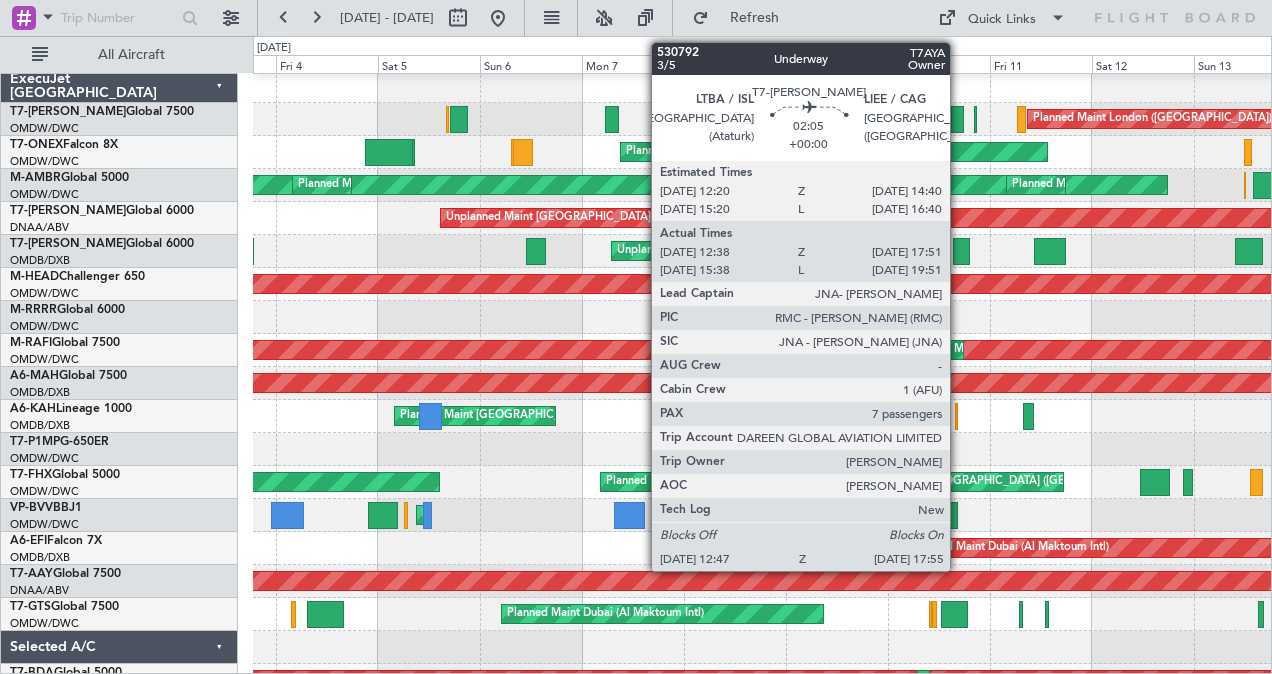 click 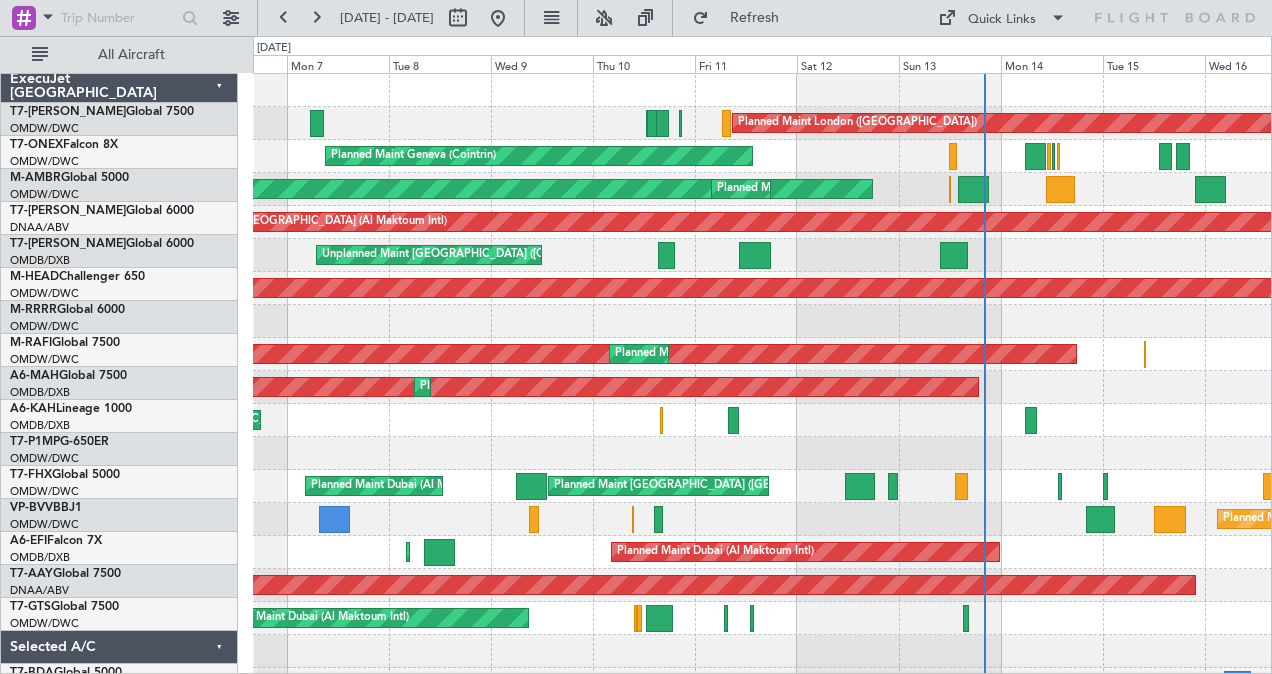 scroll, scrollTop: 0, scrollLeft: 0, axis: both 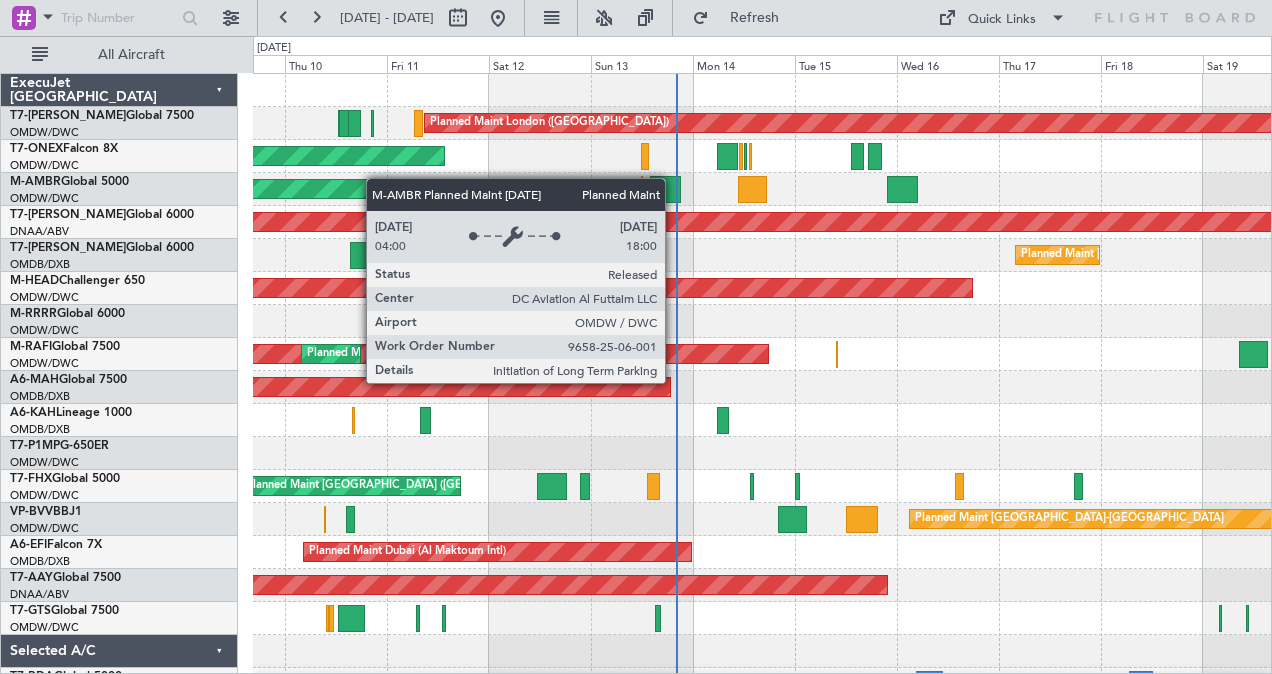 click on "Planned Maint London ([GEOGRAPHIC_DATA])
Planned Maint Geneva ([GEOGRAPHIC_DATA])
Planned Maint [GEOGRAPHIC_DATA] (Al Maktoum Intl)
Planned Maint [GEOGRAPHIC_DATA] (Al Maktoum Intl)
Unplanned Maint [GEOGRAPHIC_DATA] (Al Maktoum Intl)
Planned Maint [GEOGRAPHIC_DATA] ([GEOGRAPHIC_DATA])
Unplanned Maint [GEOGRAPHIC_DATA] ([GEOGRAPHIC_DATA] Intl)
Planned Maint [GEOGRAPHIC_DATA] ([GEOGRAPHIC_DATA])
Planned Maint [GEOGRAPHIC_DATA] (Al Maktoum Intl)
Planned Maint [GEOGRAPHIC_DATA] (Al Maktoum Intl)
Planned Maint [GEOGRAPHIC_DATA] ([GEOGRAPHIC_DATA])
Planned Maint [GEOGRAPHIC_DATA] ([GEOGRAPHIC_DATA])
Planned Maint [GEOGRAPHIC_DATA] ([GEOGRAPHIC_DATA])
Planned Maint [GEOGRAPHIC_DATA] (Al Maktoum Intl)
Planned Maint [GEOGRAPHIC_DATA]-[GEOGRAPHIC_DATA]
Planned Maint [GEOGRAPHIC_DATA] (Al Maktoum Intl)
AOG Maint [GEOGRAPHIC_DATA] ([GEOGRAPHIC_DATA])
Planned Maint [GEOGRAPHIC_DATA] ([GEOGRAPHIC_DATA]–[PERSON_NAME][GEOGRAPHIC_DATA])
Planned Maint [GEOGRAPHIC_DATA] (Al Maktoum Intl)" 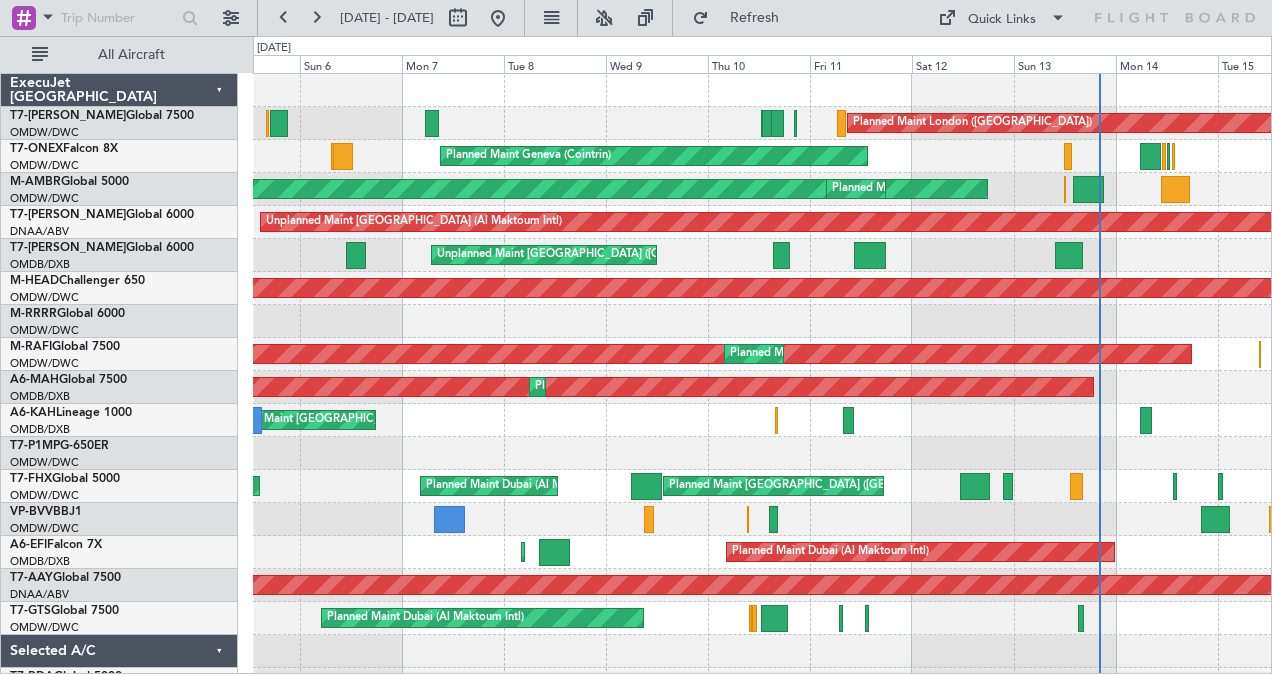 scroll, scrollTop: 0, scrollLeft: 0, axis: both 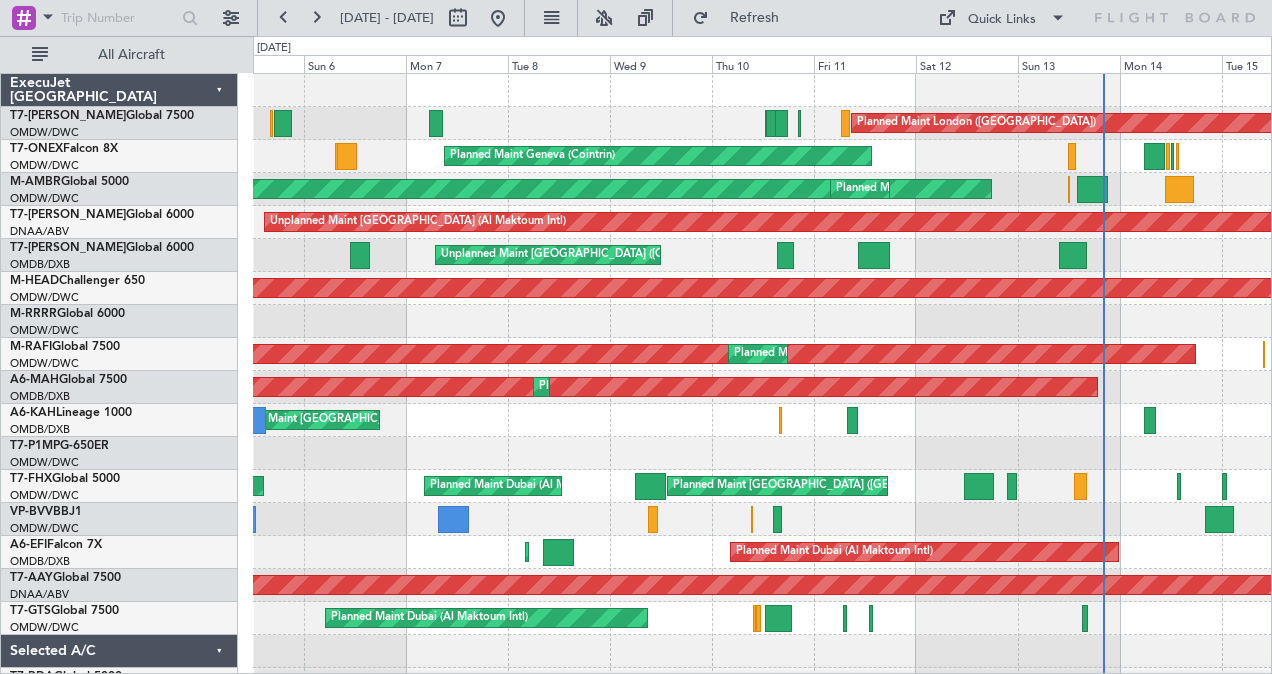 click on "Planned Maint London ([GEOGRAPHIC_DATA])" 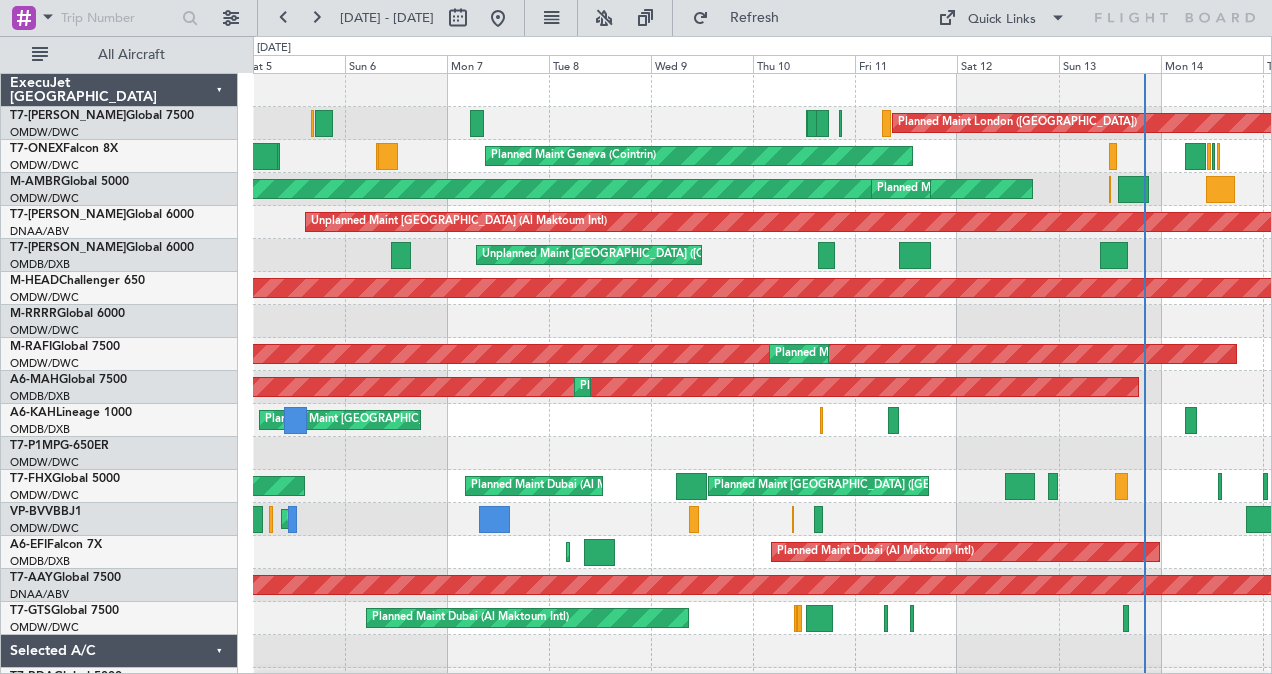 scroll, scrollTop: 2, scrollLeft: 0, axis: vertical 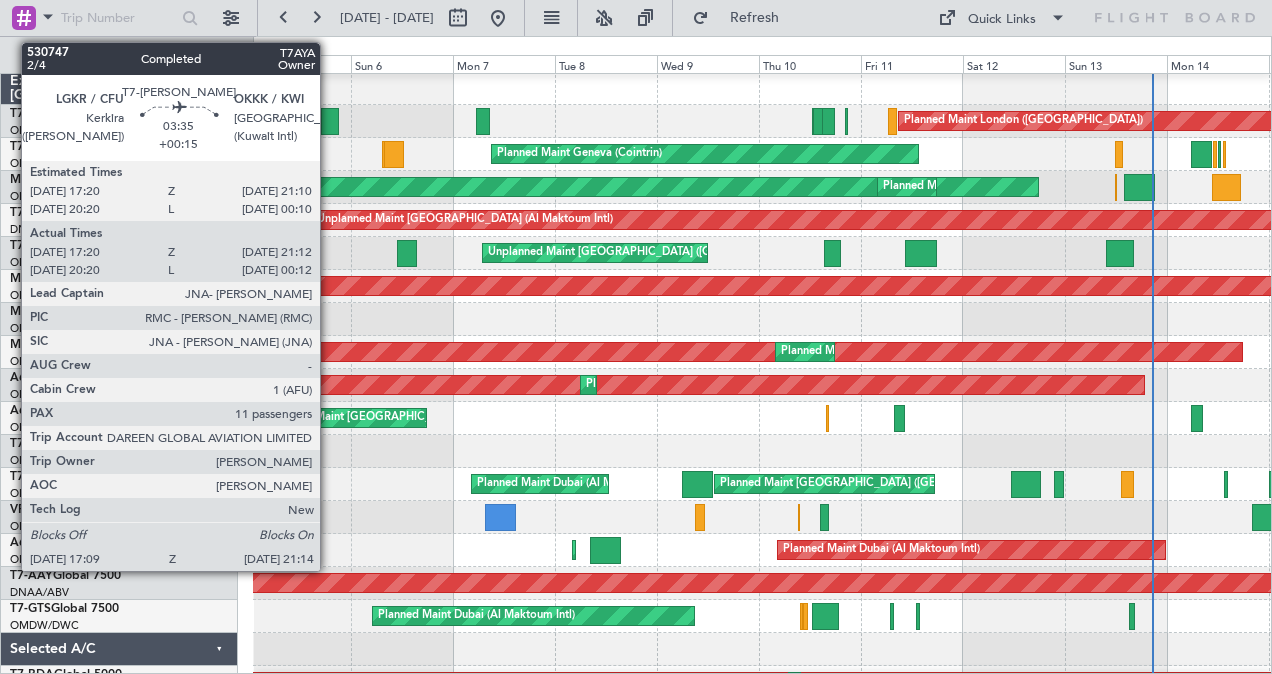 click 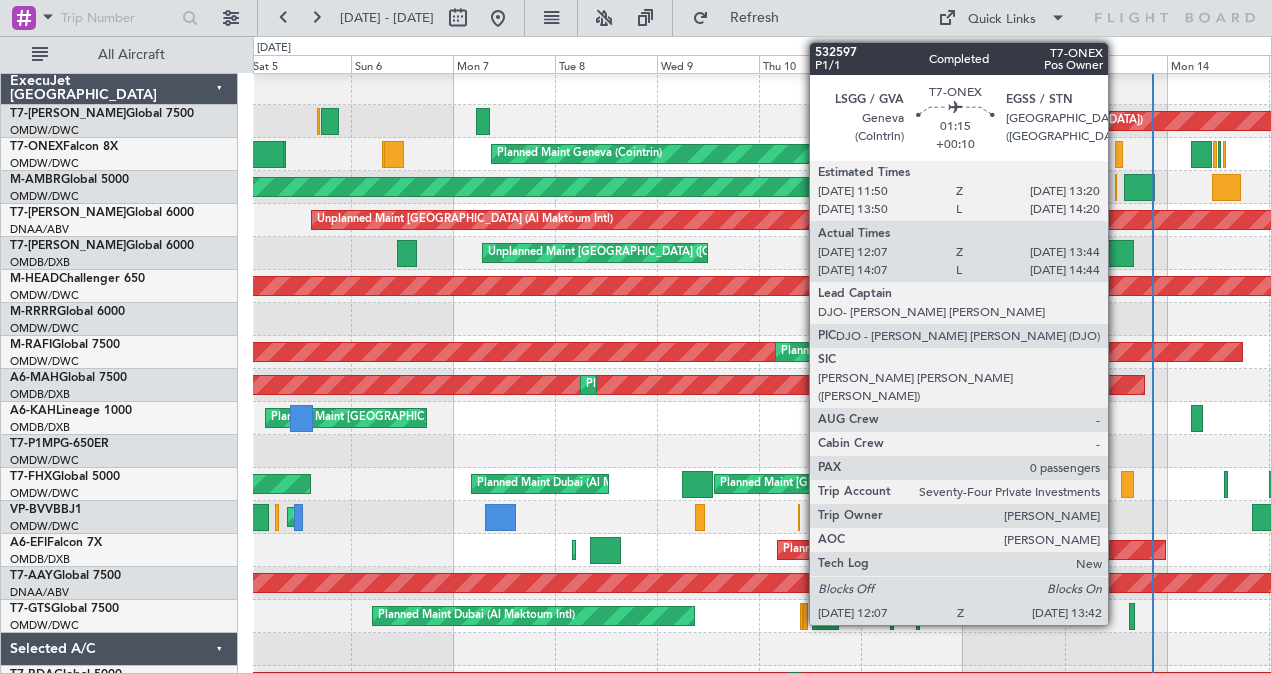click 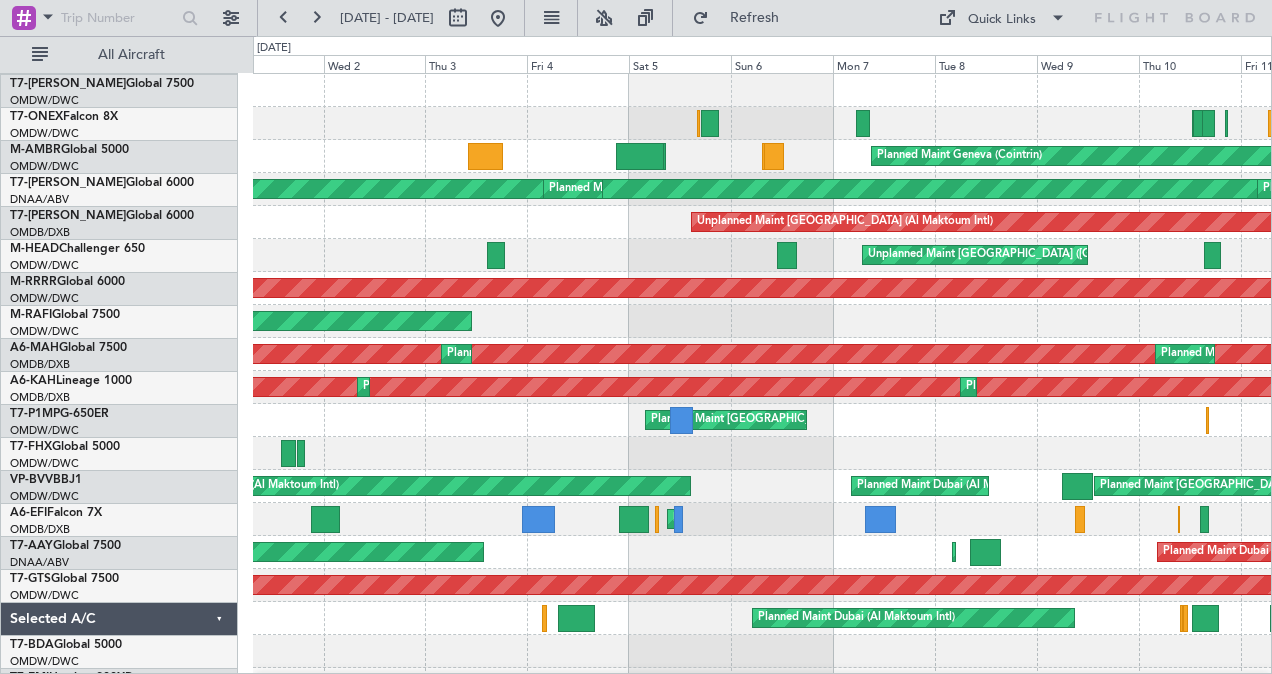 scroll, scrollTop: 0, scrollLeft: 0, axis: both 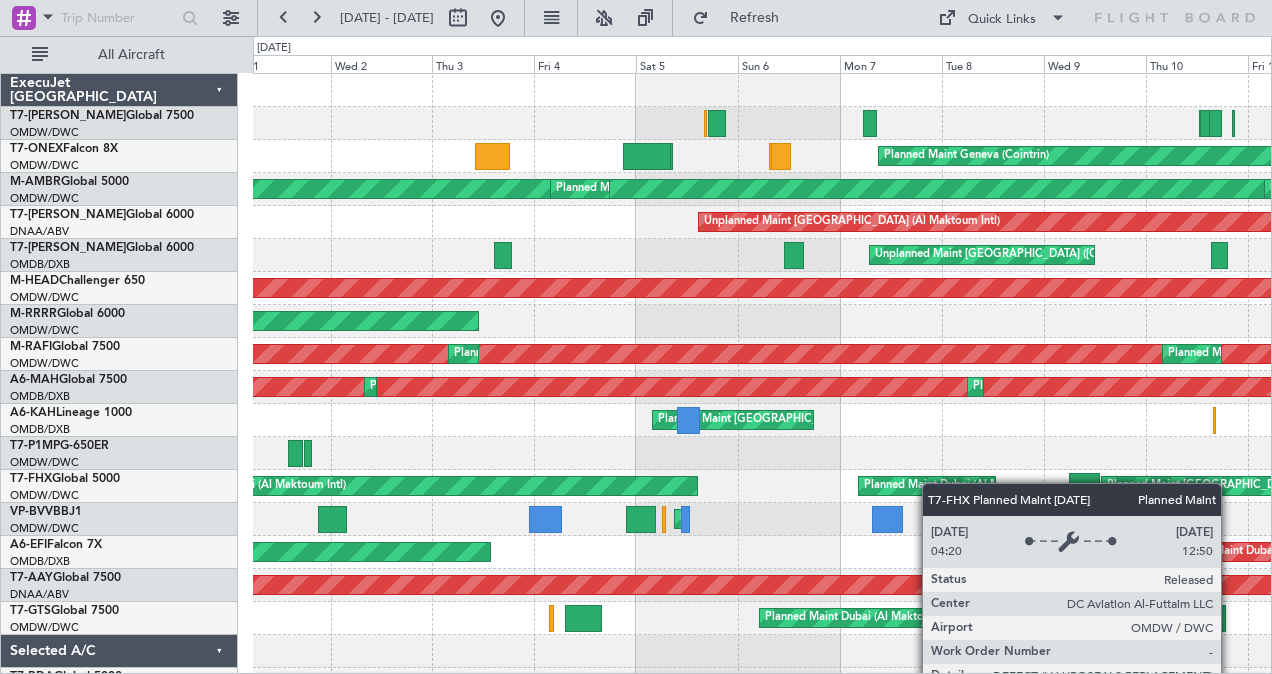 click on "Planned Maint London ([GEOGRAPHIC_DATA])
Planned Maint Geneva ([GEOGRAPHIC_DATA])
Planned Maint [GEOGRAPHIC_DATA] (Al Maktoum Intl)
Planned Maint [GEOGRAPHIC_DATA] (Al Maktoum Intl)
Planned Maint [GEOGRAPHIC_DATA] (Al Maktoum Intl)
Unplanned Maint [GEOGRAPHIC_DATA] (Al Maktoum Intl)
Unplanned Maint [GEOGRAPHIC_DATA] ([GEOGRAPHIC_DATA] Intl)
Planned Maint [GEOGRAPHIC_DATA] ([GEOGRAPHIC_DATA])
Planned Maint [GEOGRAPHIC_DATA] (Al Maktoum Intl)
Planned Maint [GEOGRAPHIC_DATA] (Al Maktoum Intl)
Planned Maint [GEOGRAPHIC_DATA] (Al Maktoum Intl)
Planned Maint [GEOGRAPHIC_DATA] (Al Maktoum Intl)
Planned Maint [GEOGRAPHIC_DATA] ([GEOGRAPHIC_DATA])
Planned Maint [GEOGRAPHIC_DATA] ([GEOGRAPHIC_DATA])
Planned Maint [GEOGRAPHIC_DATA] (Al Maktoum Intl)
Planned Maint [GEOGRAPHIC_DATA] ([GEOGRAPHIC_DATA])
Planned Maint [GEOGRAPHIC_DATA] (Al Maktoum Intl)
Planned Maint [GEOGRAPHIC_DATA] (Al Maktoum Intl)
Planned Maint [GEOGRAPHIC_DATA] ([GEOGRAPHIC_DATA])" 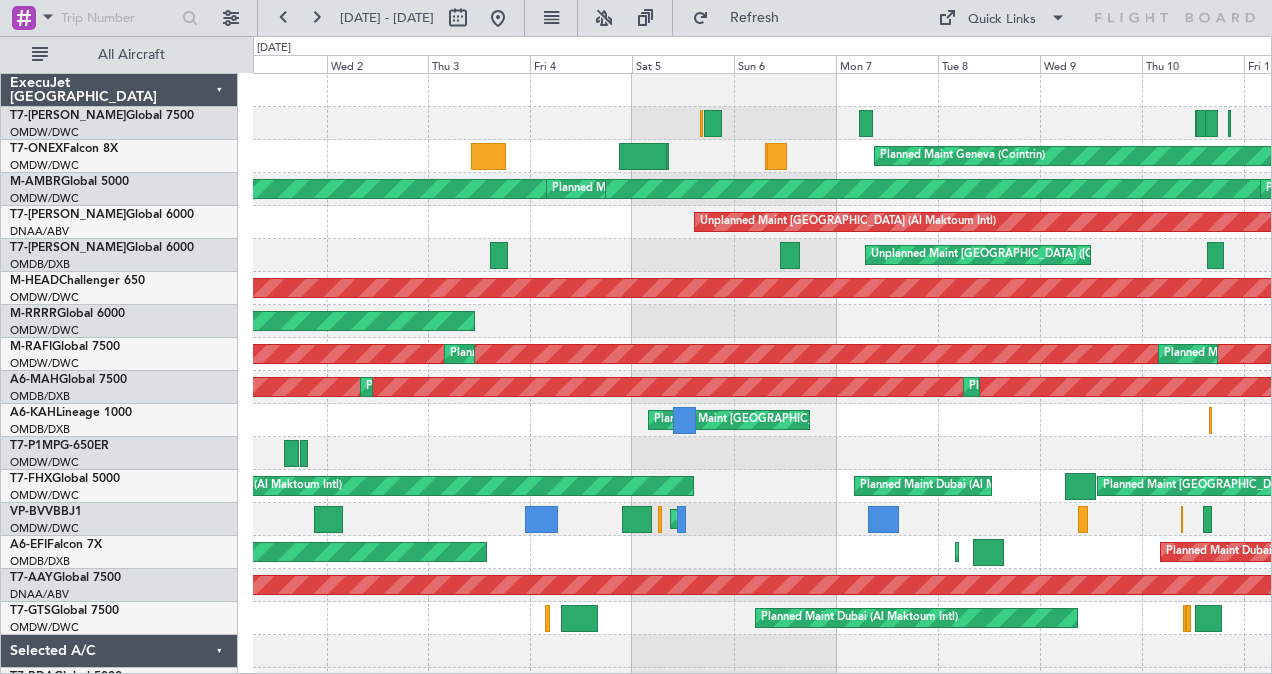 click on "Planned Maint Dubai (Al Maktoum Intl)" 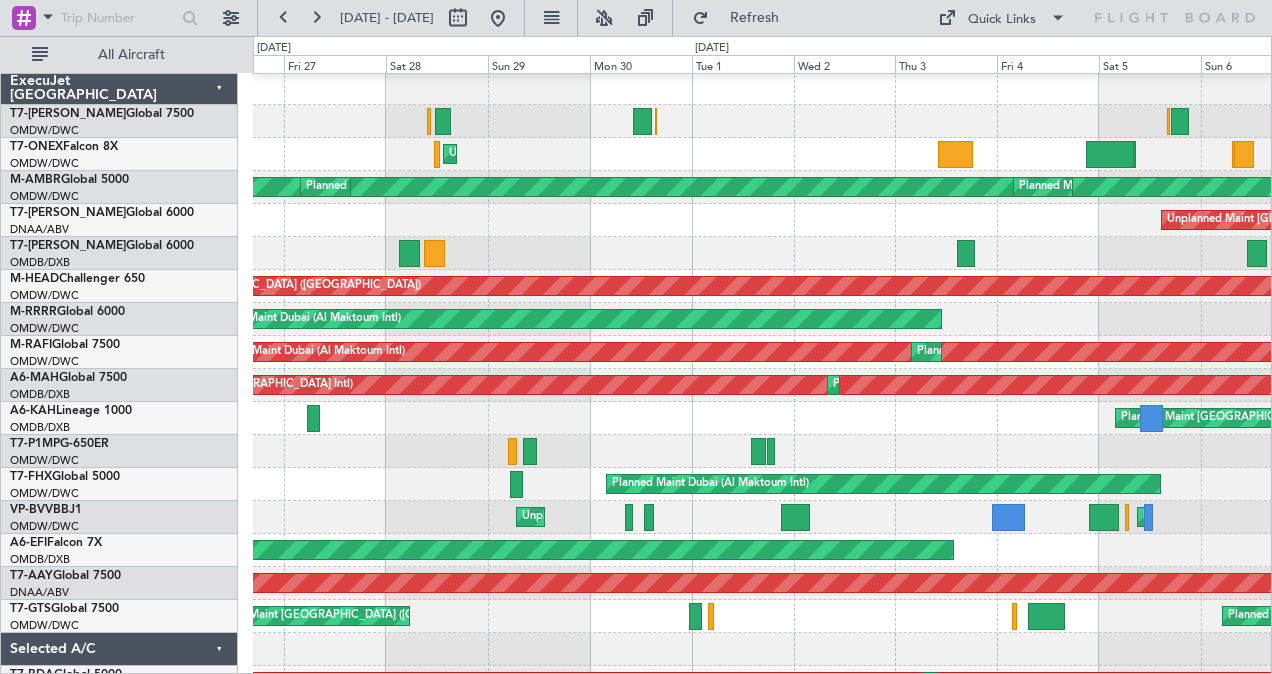scroll, scrollTop: 0, scrollLeft: 0, axis: both 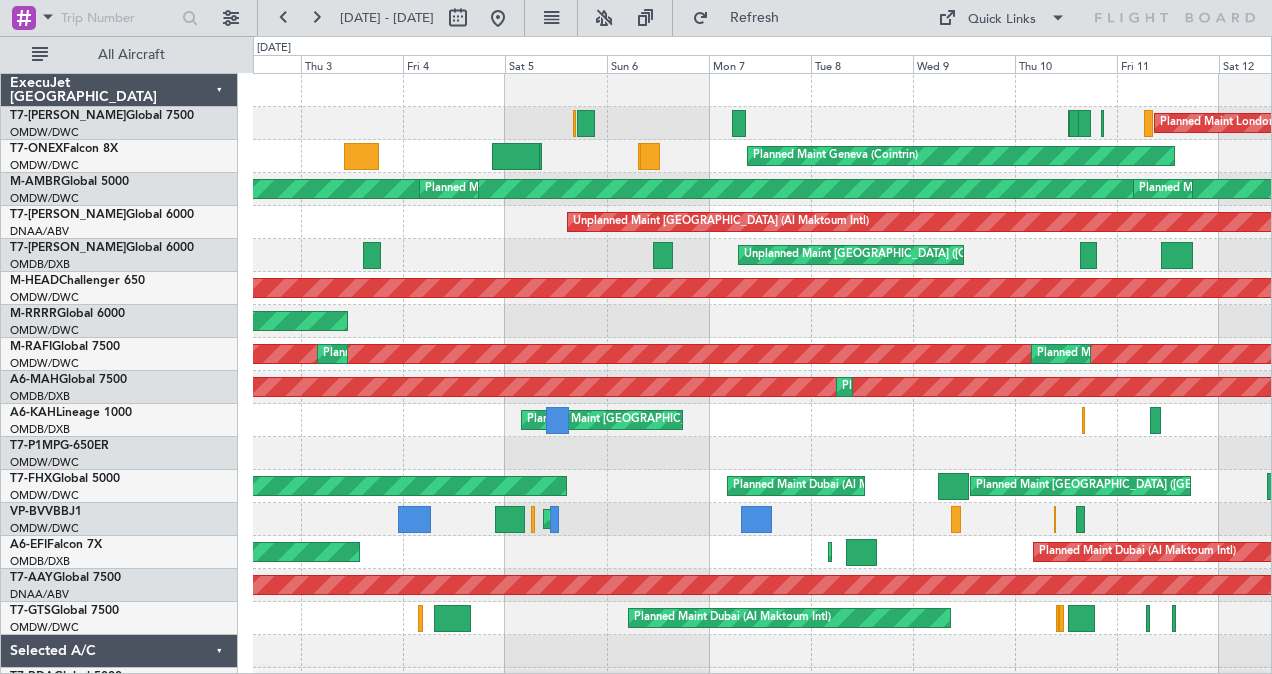 click on "Planned Maint London ([GEOGRAPHIC_DATA])
Planned Maint Geneva ([GEOGRAPHIC_DATA])
Planned Maint [GEOGRAPHIC_DATA] (Al Maktoum Intl)
Planned Maint [GEOGRAPHIC_DATA] (Al Maktoum Intl)
Planned Maint [GEOGRAPHIC_DATA] (Al Maktoum Intl)
Unplanned Maint [GEOGRAPHIC_DATA] (Al Maktoum Intl)
Unplanned Maint [GEOGRAPHIC_DATA] ([GEOGRAPHIC_DATA] Intl)
Planned Maint [GEOGRAPHIC_DATA] ([GEOGRAPHIC_DATA])
Planned Maint [GEOGRAPHIC_DATA] (Al Maktoum Intl)
Planned Maint [GEOGRAPHIC_DATA] (Al Maktoum Intl)
Planned Maint [GEOGRAPHIC_DATA] (Al Maktoum Intl)
Planned Maint [GEOGRAPHIC_DATA] (Al Maktoum Intl)
Planned Maint [GEOGRAPHIC_DATA] ([GEOGRAPHIC_DATA])
Planned Maint [GEOGRAPHIC_DATA] ([GEOGRAPHIC_DATA])
Planned Maint [GEOGRAPHIC_DATA] (Al Maktoum Intl)
Planned Maint [GEOGRAPHIC_DATA] ([GEOGRAPHIC_DATA])
Planned Maint [GEOGRAPHIC_DATA] (Al Maktoum Intl)
Planned Maint [GEOGRAPHIC_DATA] (Al Maktoum Intl)
Planned Maint [GEOGRAPHIC_DATA] ([GEOGRAPHIC_DATA])
0" 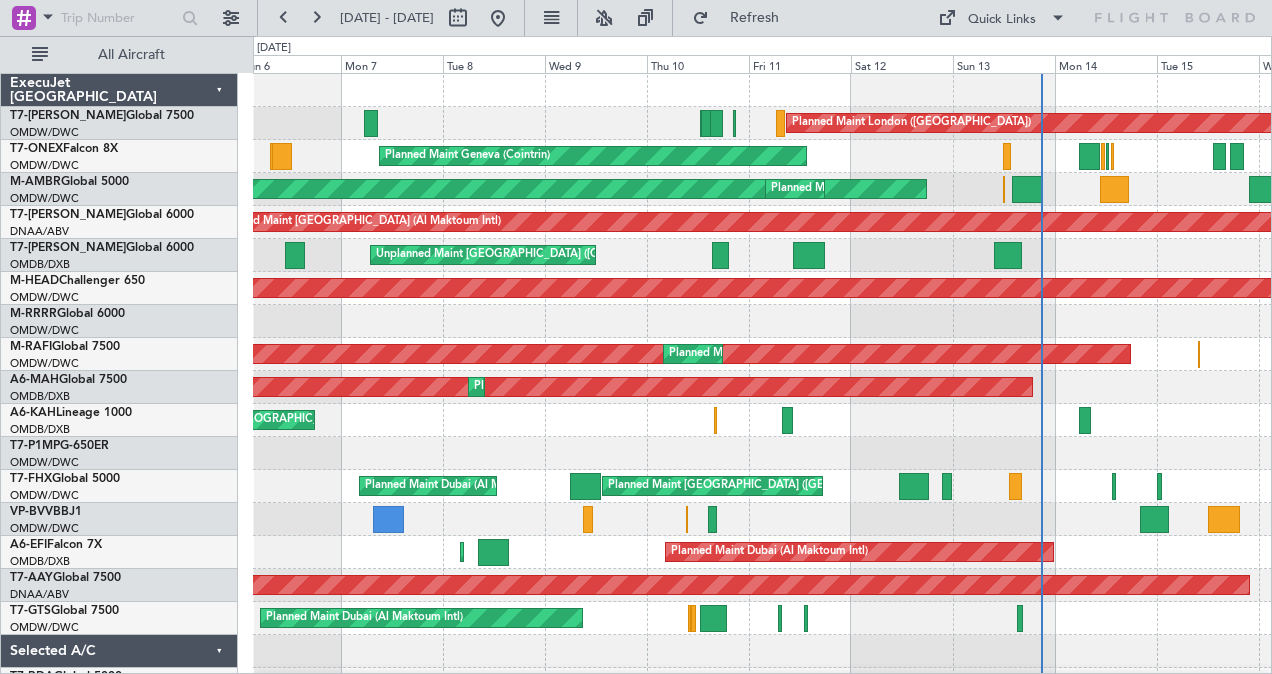 click on "Planned Maint London ([GEOGRAPHIC_DATA])
Planned Maint Geneva ([GEOGRAPHIC_DATA])
Planned Maint [GEOGRAPHIC_DATA] (Al Maktoum Intl)
Planned Maint [GEOGRAPHIC_DATA] (Al Maktoum Intl)
Planned Maint [GEOGRAPHIC_DATA] (Al Maktoum Intl)
Unplanned Maint [GEOGRAPHIC_DATA] (Al Maktoum Intl)
Unplanned Maint [GEOGRAPHIC_DATA] ([GEOGRAPHIC_DATA] Intl)
Planned Maint [GEOGRAPHIC_DATA] ([GEOGRAPHIC_DATA])
Planned Maint [GEOGRAPHIC_DATA] ([GEOGRAPHIC_DATA])
Planned Maint [GEOGRAPHIC_DATA] (Al Maktoum Intl)
Planned Maint [GEOGRAPHIC_DATA] (Al Maktoum Intl)
Planned Maint [GEOGRAPHIC_DATA] ([GEOGRAPHIC_DATA])
Planned Maint [GEOGRAPHIC_DATA] ([GEOGRAPHIC_DATA])
Planned Maint [GEOGRAPHIC_DATA] ([GEOGRAPHIC_DATA])
Planned Maint [GEOGRAPHIC_DATA] (Al Maktoum Intl)
Planned Maint [GEOGRAPHIC_DATA] ([GEOGRAPHIC_DATA])
Planned Maint [GEOGRAPHIC_DATA] (Al Maktoum Intl)
Planned Maint [GEOGRAPHIC_DATA]-[GEOGRAPHIC_DATA]
Planned Maint Genoa (Sestri)
AOG Maint [GEOGRAPHIC_DATA] ([GEOGRAPHIC_DATA])" 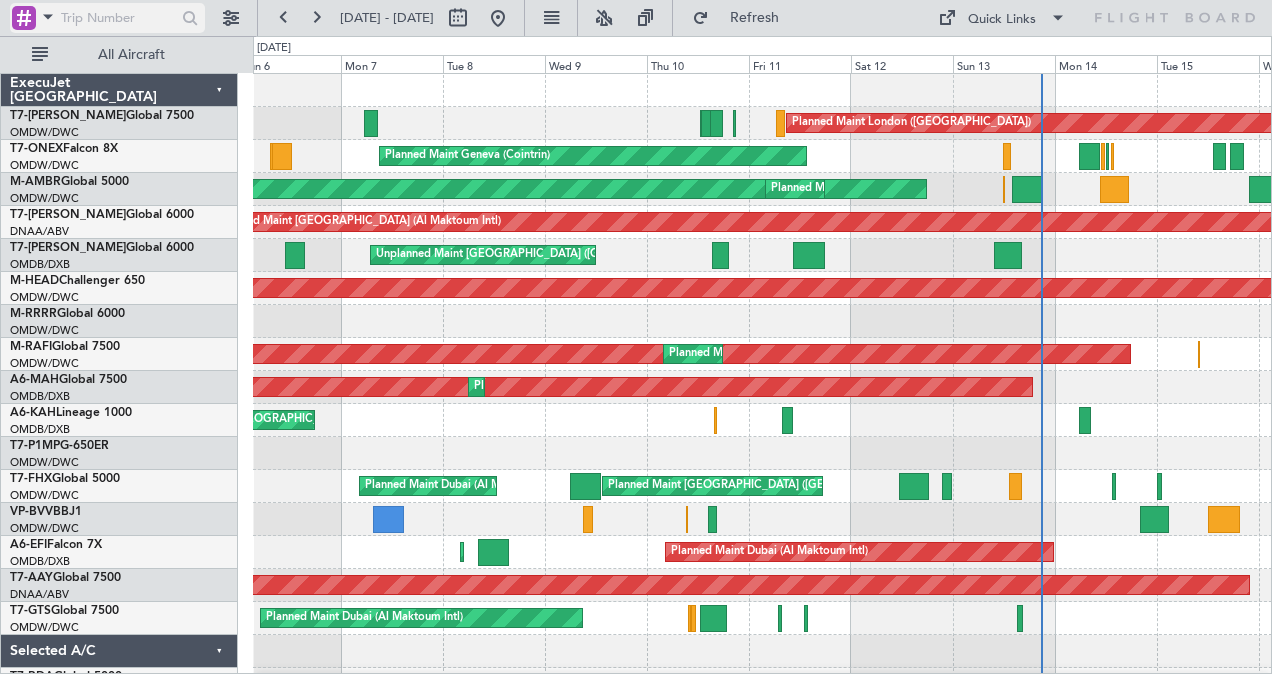 click at bounding box center [48, 16] 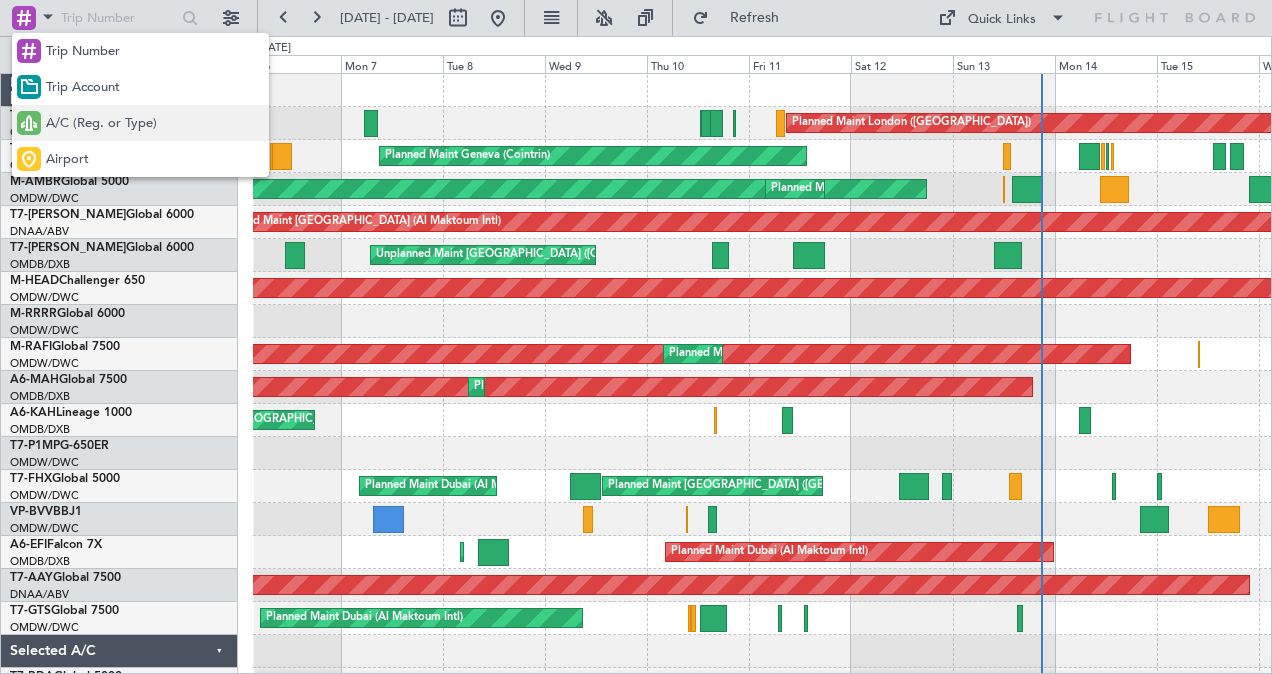 click on "A/C (Reg. or Type)" at bounding box center (101, 124) 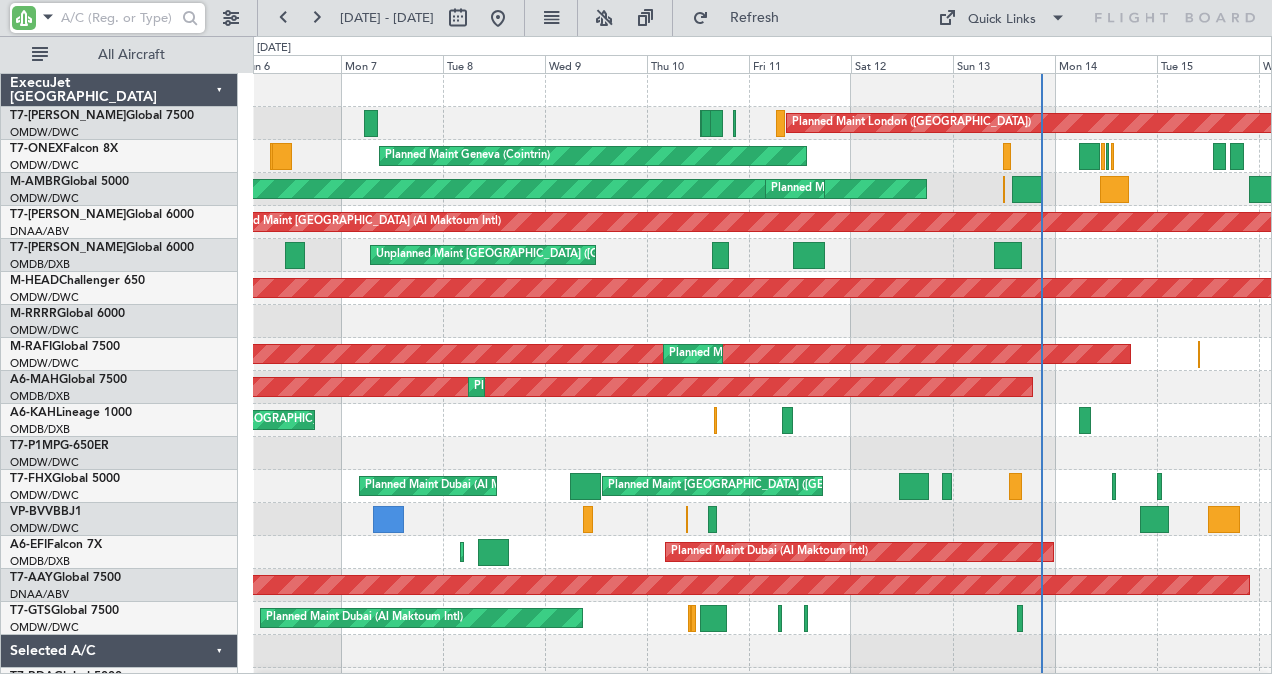 click at bounding box center [118, 18] 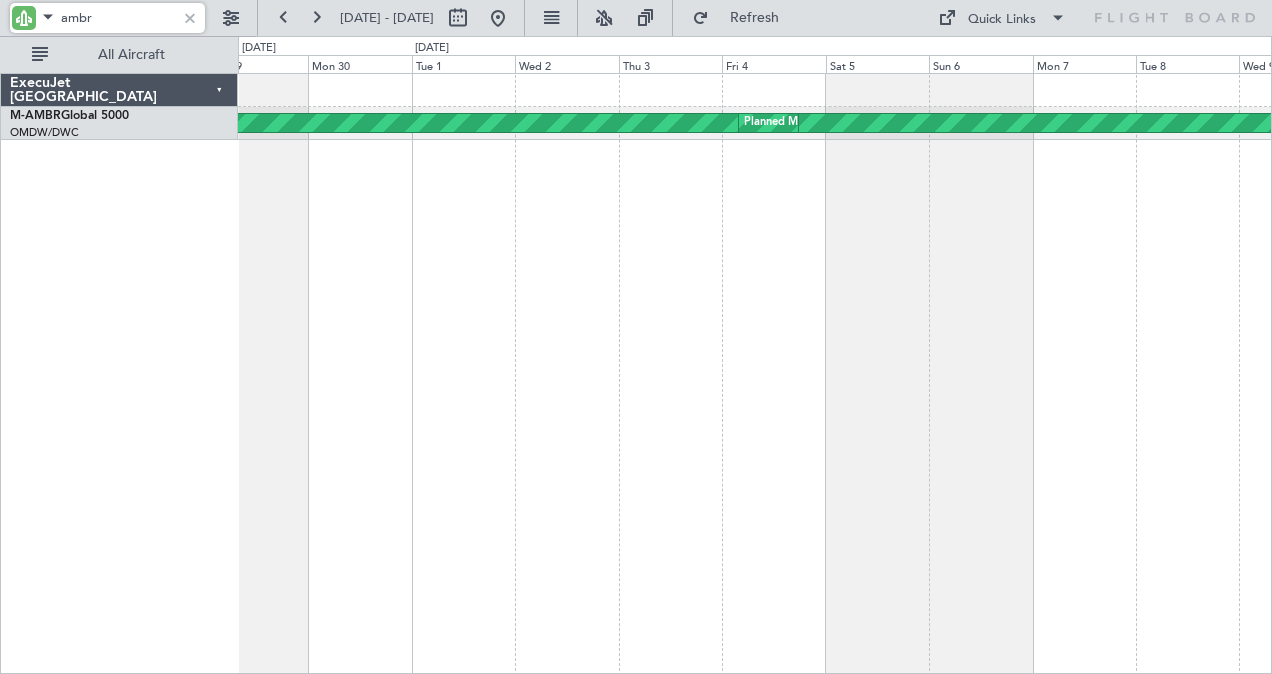 click on "ambr  [DATE] - [DATE]  Refresh Quick Links All Aircraft
Planned Maint [GEOGRAPHIC_DATA] (Al Maktoum Intl)
Planned Maint [GEOGRAPHIC_DATA] (Al Maktoum Intl)
Planned Maint [GEOGRAPHIC_DATA] (Al Maktoum Intl)
Planned Maint [GEOGRAPHIC_DATA] (Al Maktoum Intl)
ExecuJet [GEOGRAPHIC_DATA]
M-AMBR  Global 5000
OMDW/DWC
Dubai (Al Maktoum Intl)
0 0 Sun 29 Mon 30 Tue 1 Wed 2 Thu 3 Fri 4 [DATE] Sun 6 Mon 7 Tue 8 [DATE]
M-AMBR Planned Maint [DATE]
Planned Maint
[DATE]
04:00
[DATE]
18:00
Status
Released
Center
DC Aviation Al Futtaim LLC
Airport
OMDW / DWC
Work Order Number
9658-25-06-001" at bounding box center [636, 337] 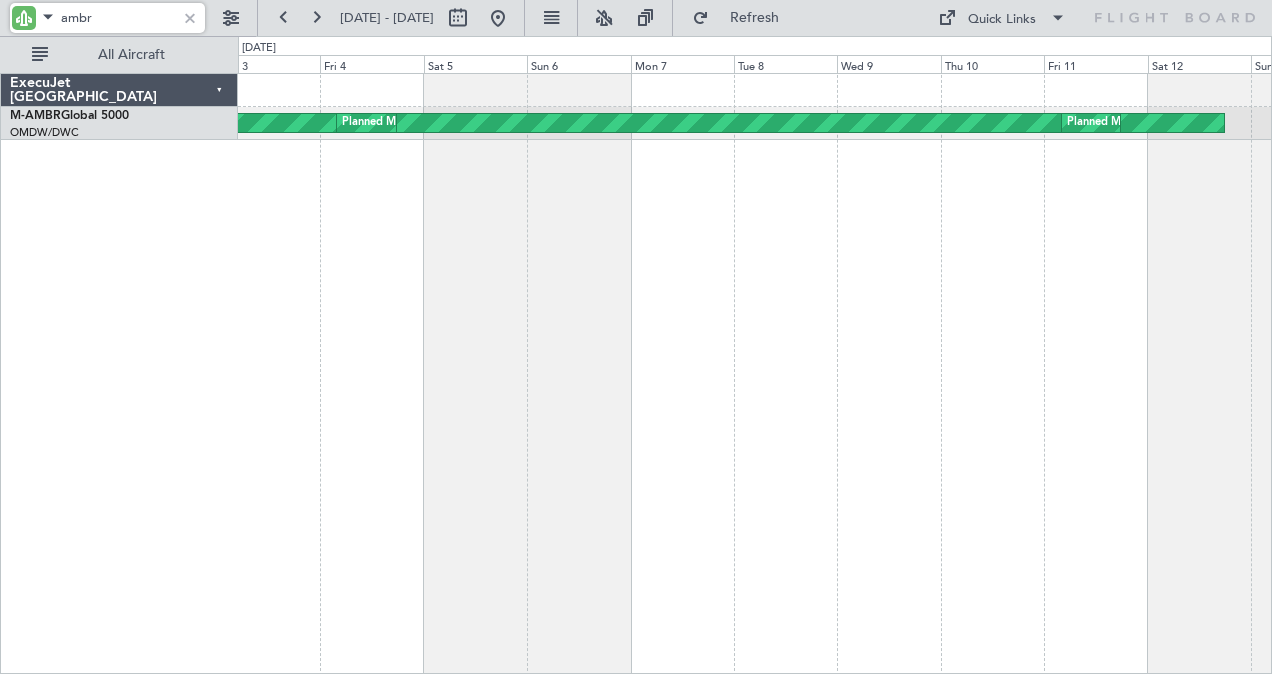 click on "Planned Maint Dubai (Al Maktoum Intl)
Planned Maint [GEOGRAPHIC_DATA] (Al Maktoum Intl)
Planned Maint [GEOGRAPHIC_DATA] (Al Maktoum Intl)" 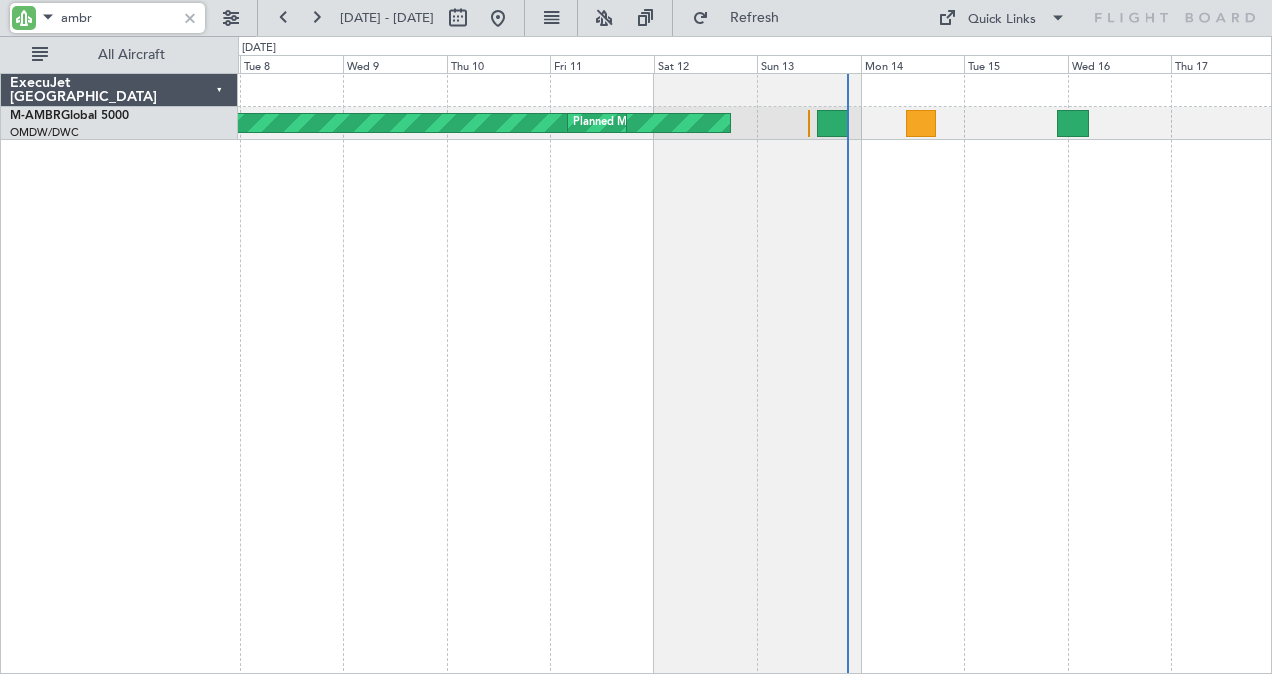 click on "Planned Maint Dubai (Al Maktoum Intl)
Planned Maint [GEOGRAPHIC_DATA] (Al Maktoum Intl)" 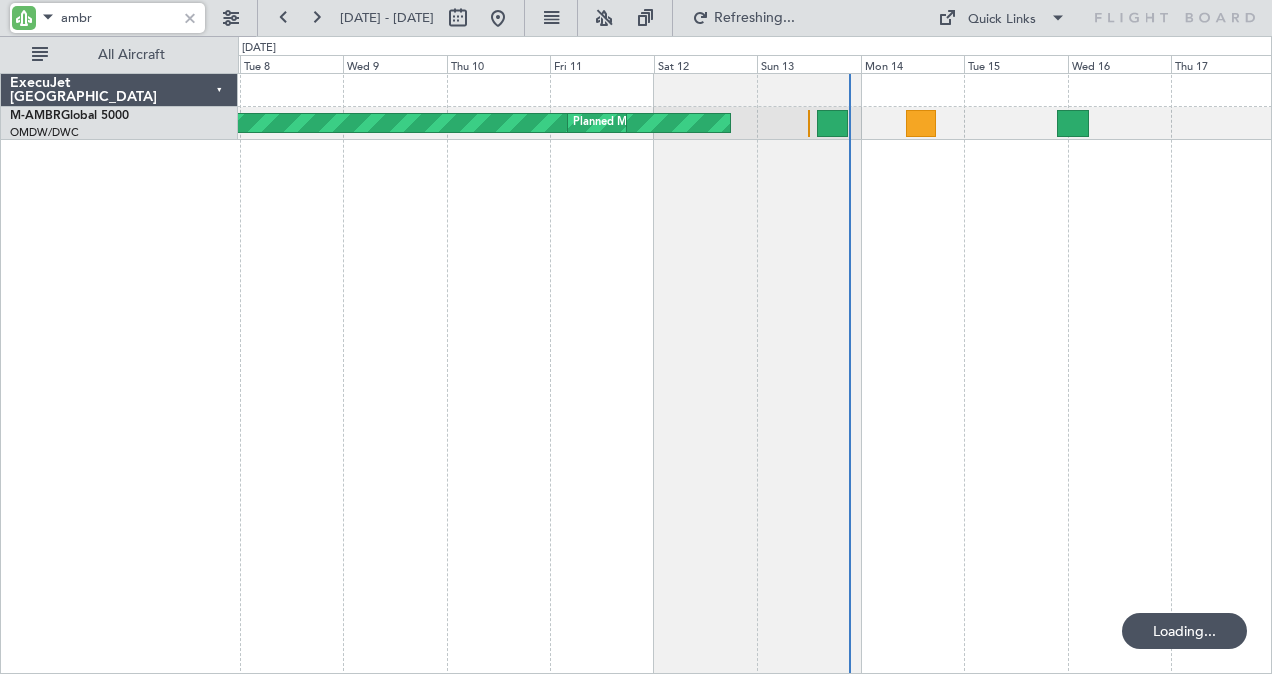 drag, startPoint x: 101, startPoint y: 21, endPoint x: -4, endPoint y: 10, distance: 105.574615 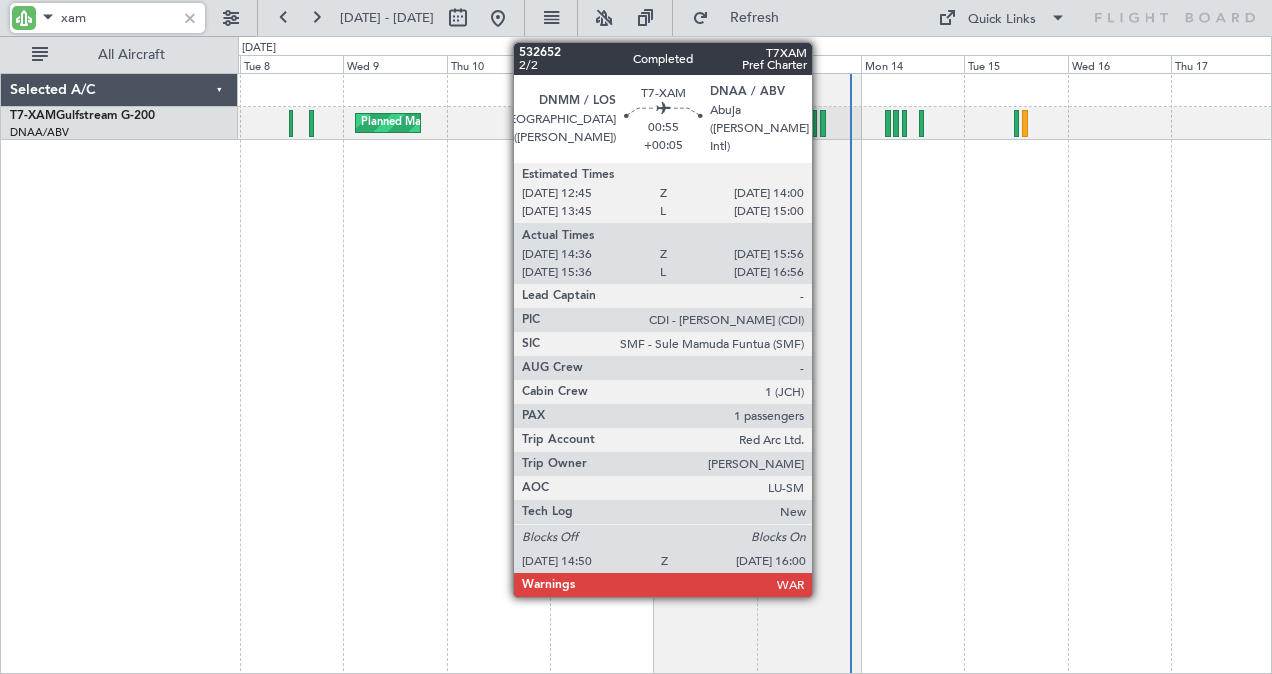 click 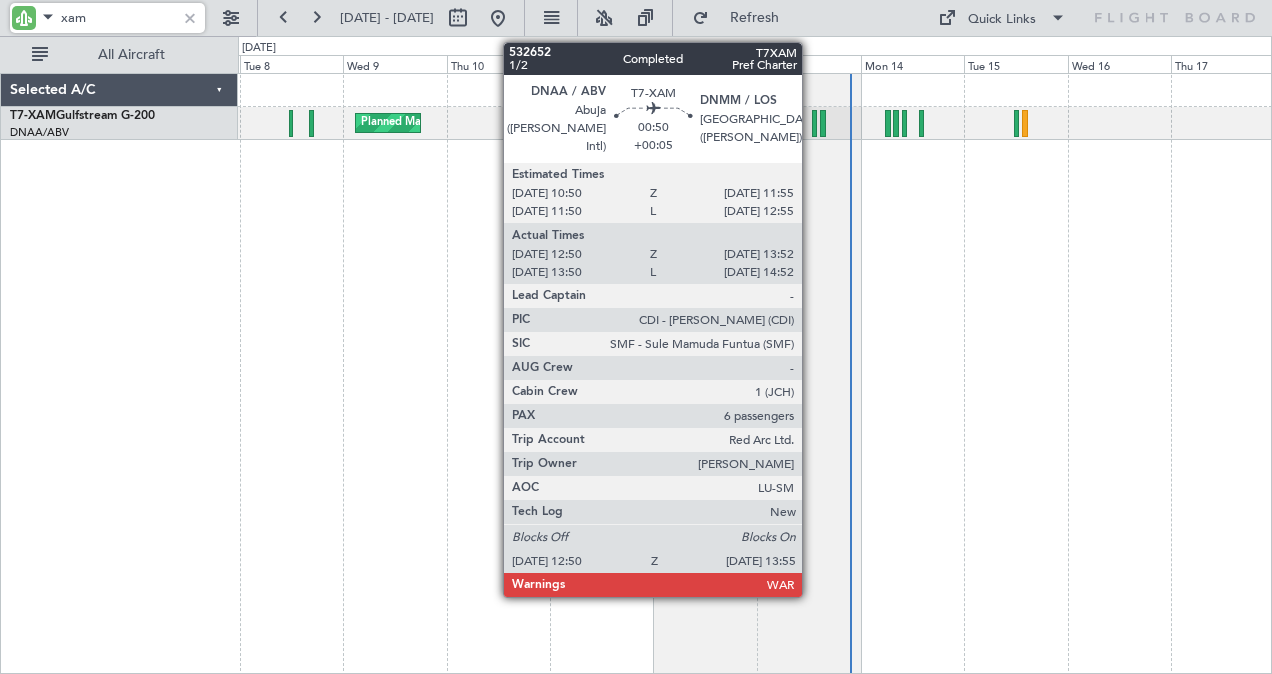 click 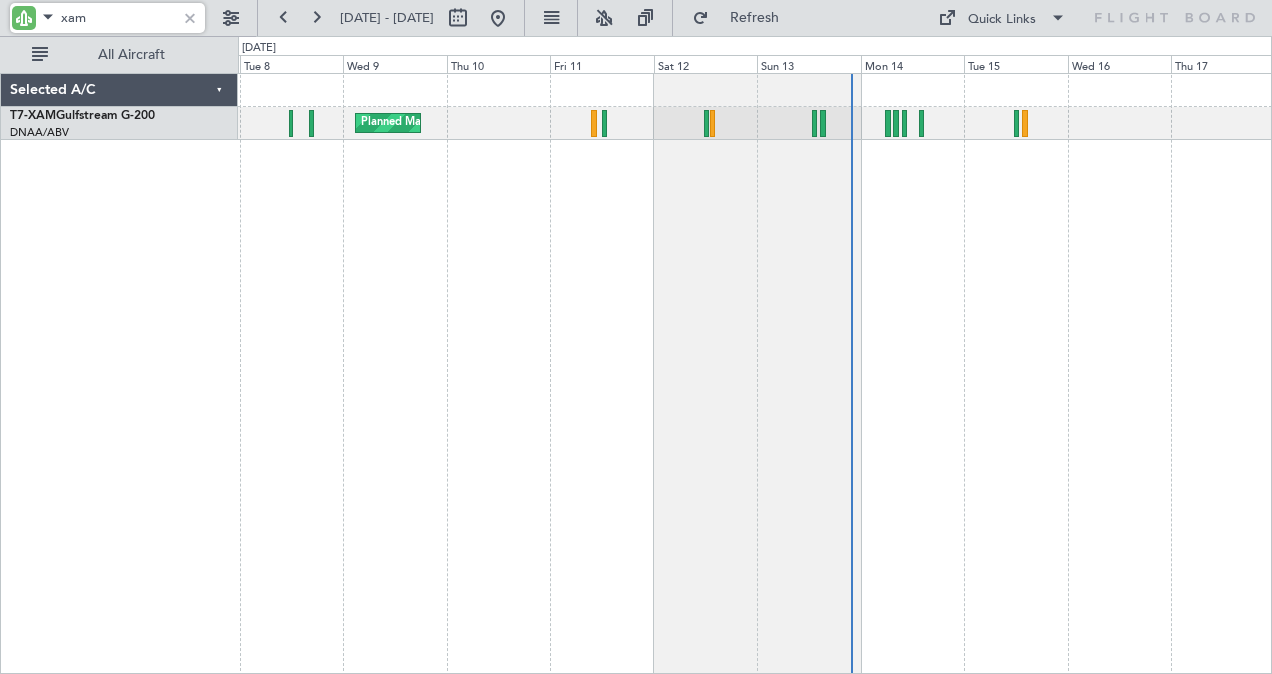 drag, startPoint x: 127, startPoint y: 19, endPoint x: 6, endPoint y: 13, distance: 121.14867 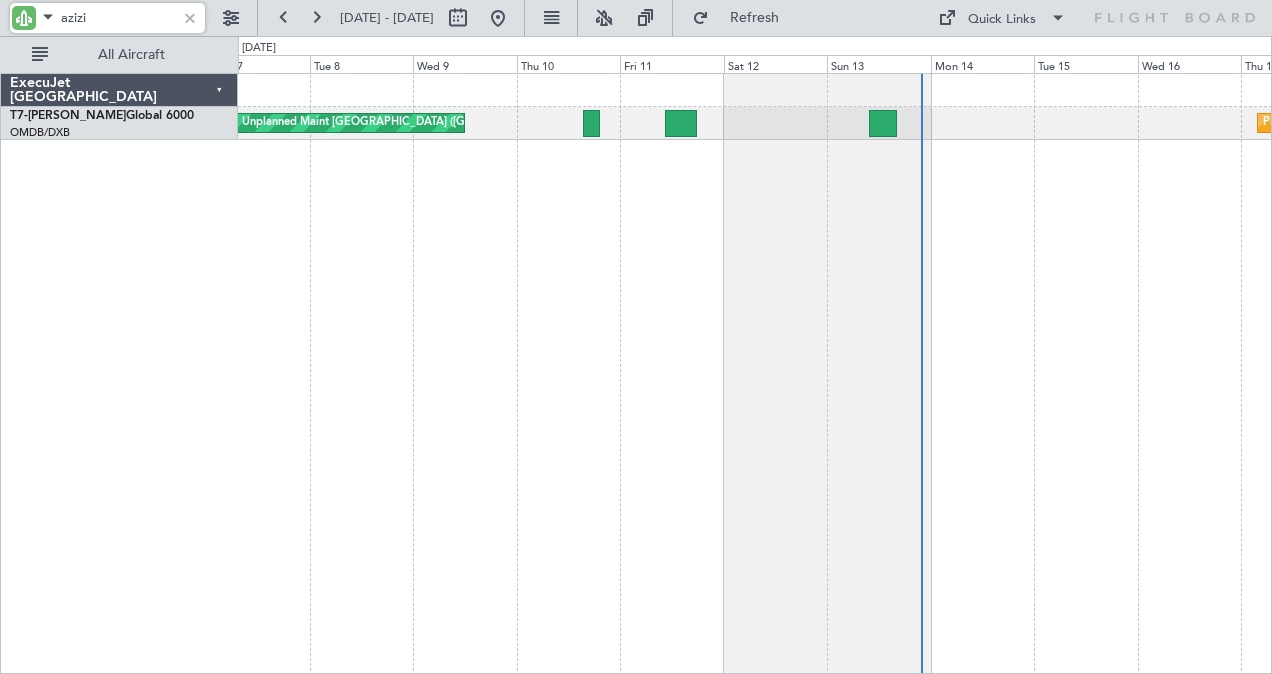 click on "Unplanned Maint [GEOGRAPHIC_DATA] ([GEOGRAPHIC_DATA] Intl)
Planned Maint [GEOGRAPHIC_DATA] ([GEOGRAPHIC_DATA])" 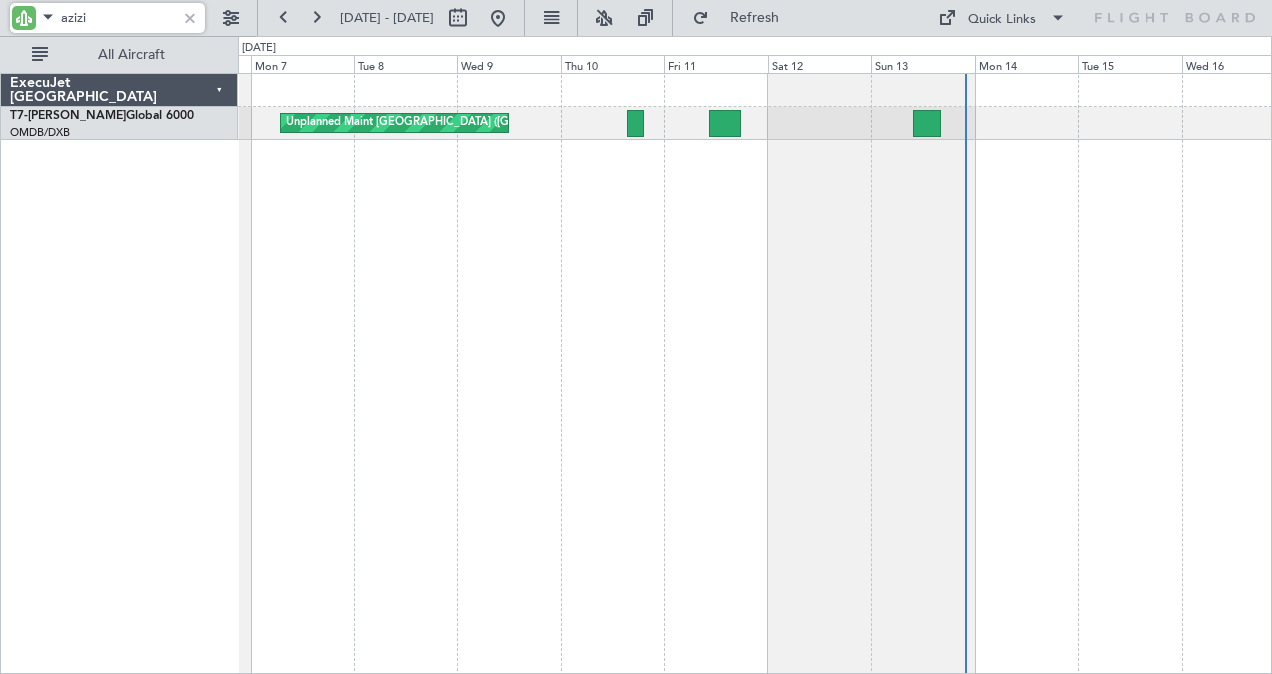 click on "Unplanned Maint [GEOGRAPHIC_DATA] ([GEOGRAPHIC_DATA] Intl)
Planned Maint [GEOGRAPHIC_DATA] ([GEOGRAPHIC_DATA])" 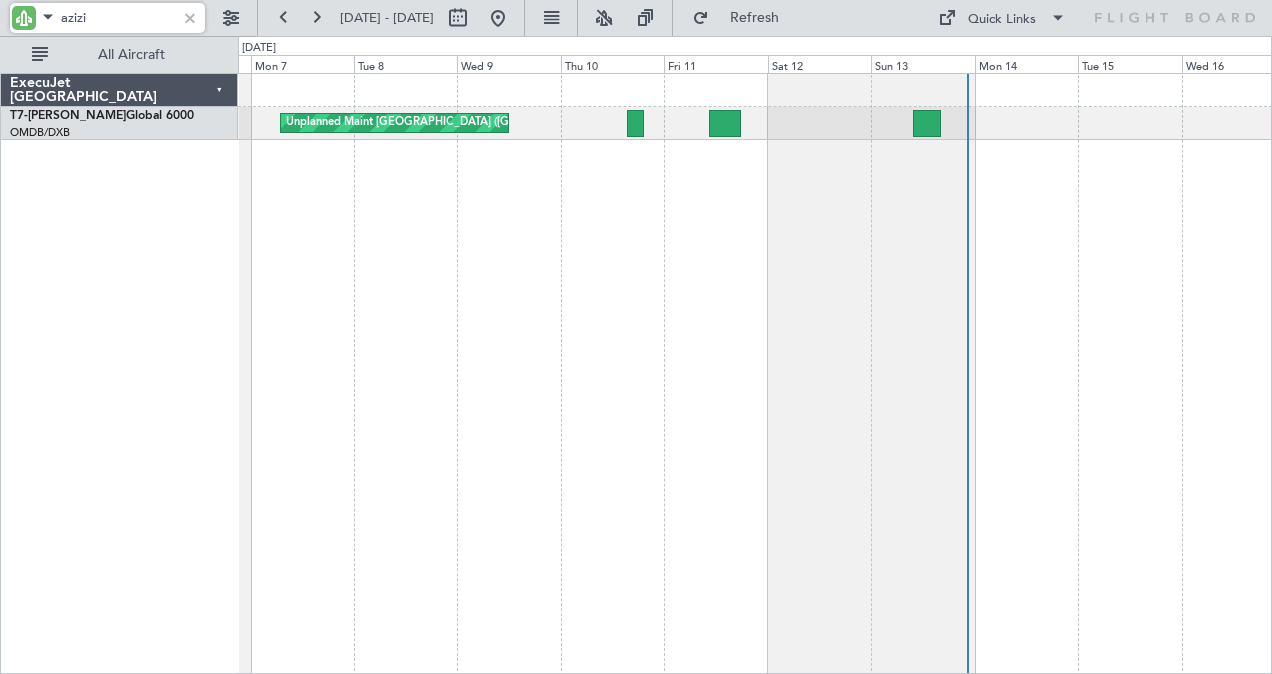 drag, startPoint x: 107, startPoint y: 13, endPoint x: -4, endPoint y: -26, distance: 117.65203 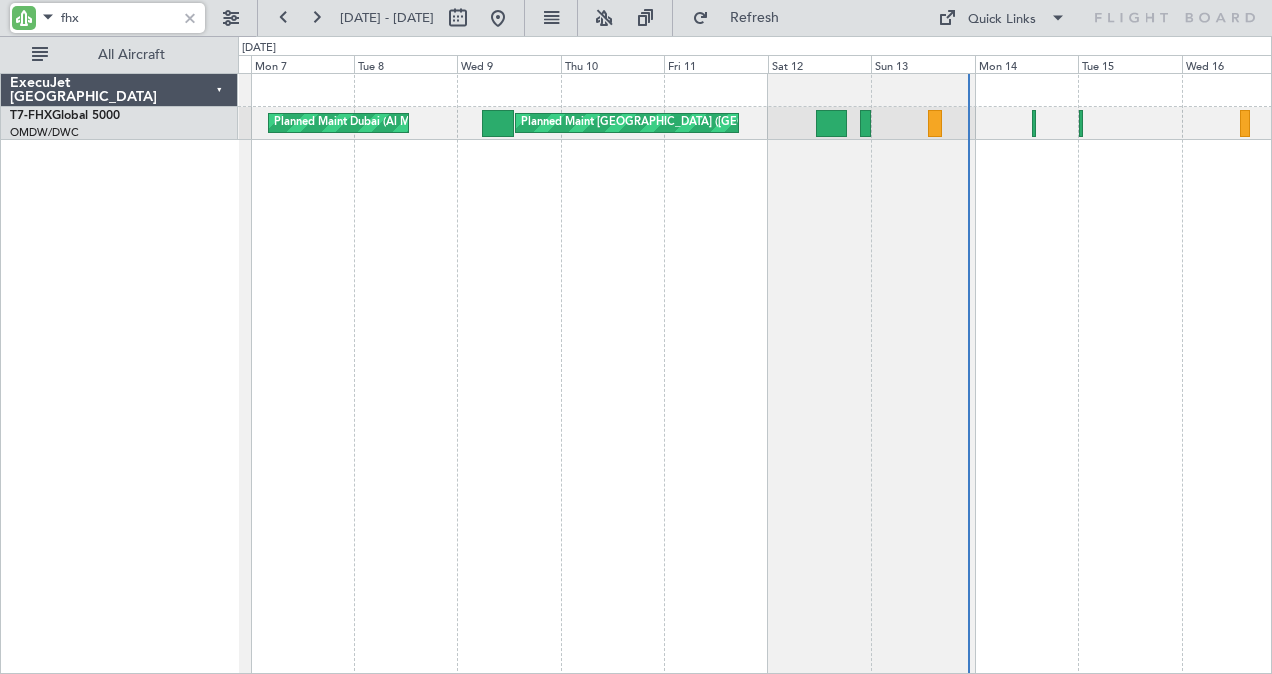 drag, startPoint x: 98, startPoint y: 10, endPoint x: -4, endPoint y: 43, distance: 107.205414 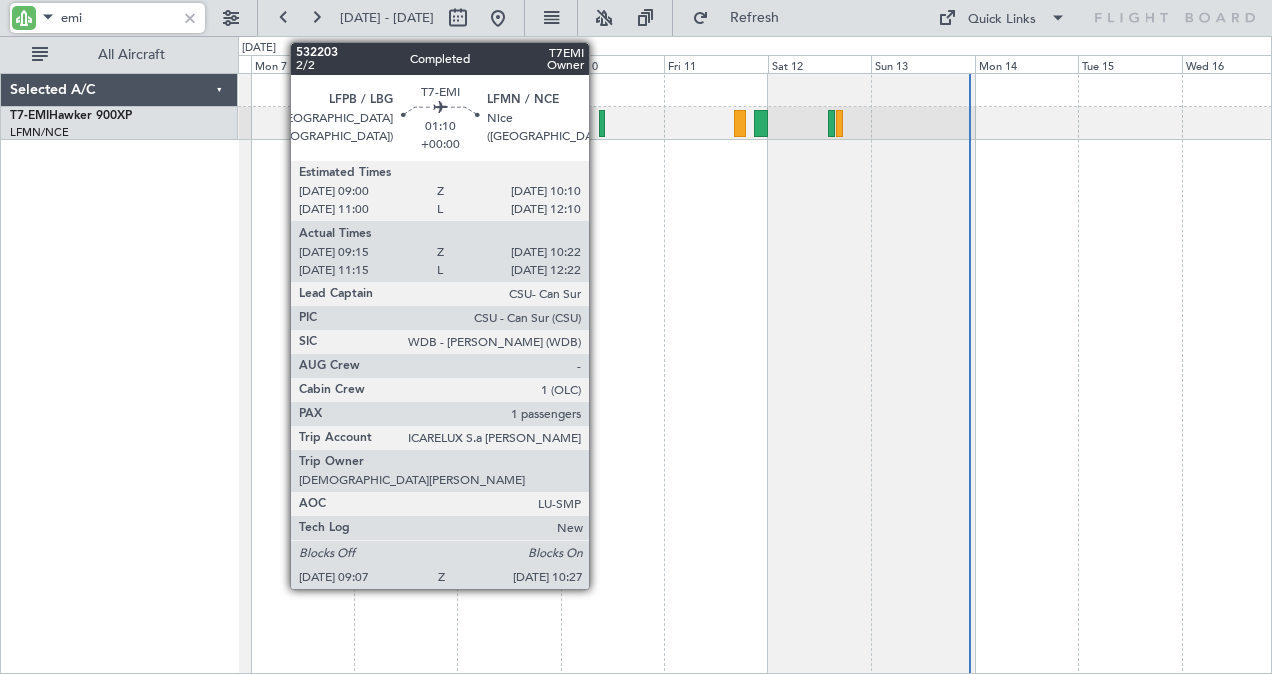 click 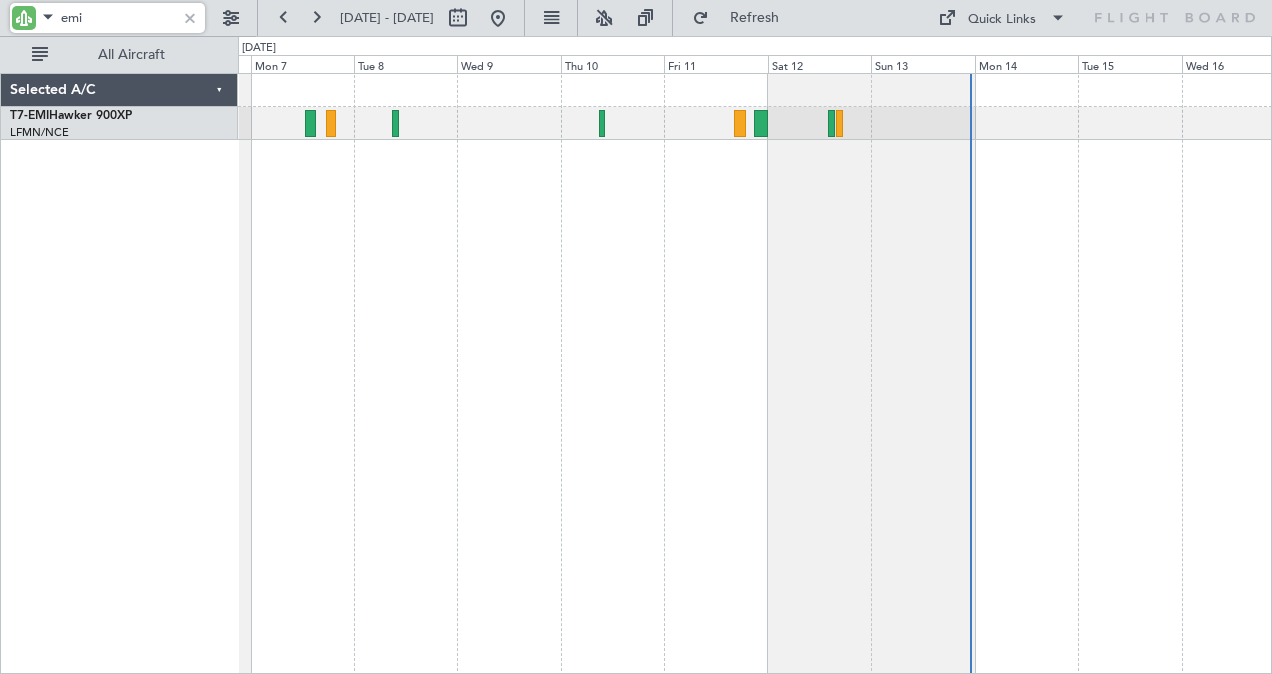 drag, startPoint x: 110, startPoint y: 20, endPoint x: 3, endPoint y: 33, distance: 107.78683 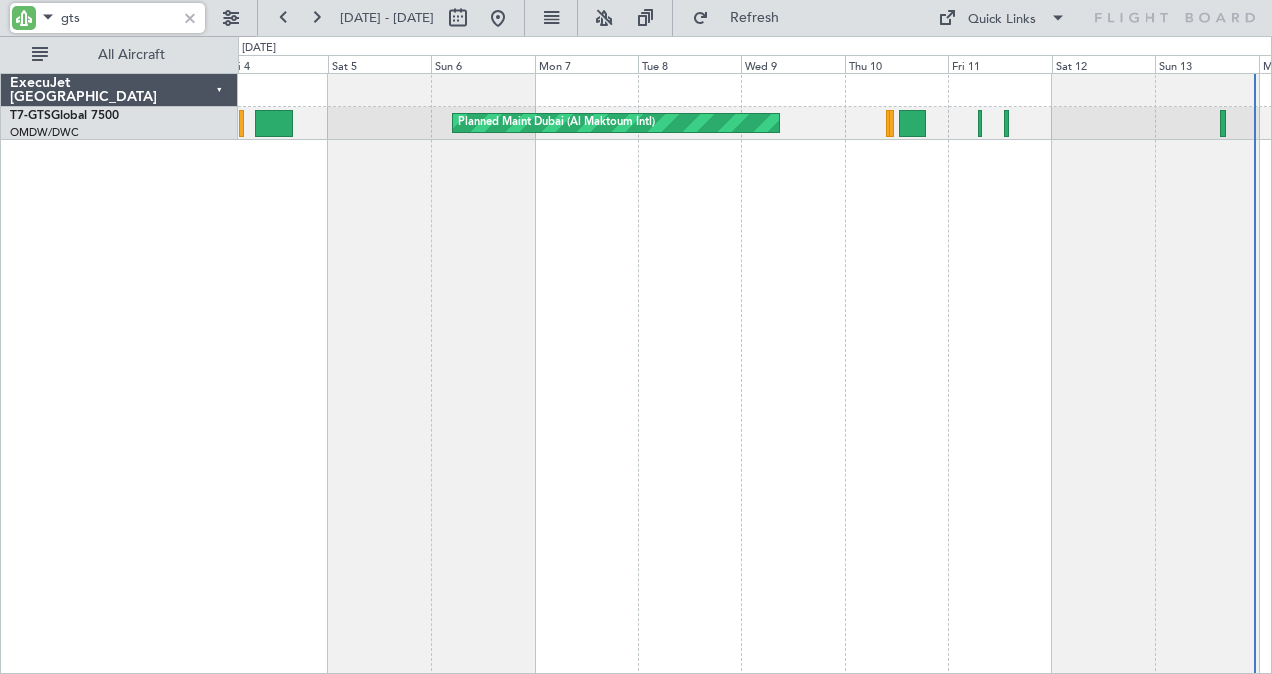 click on "Planned Maint Dubai (Al Maktoum Intl)" 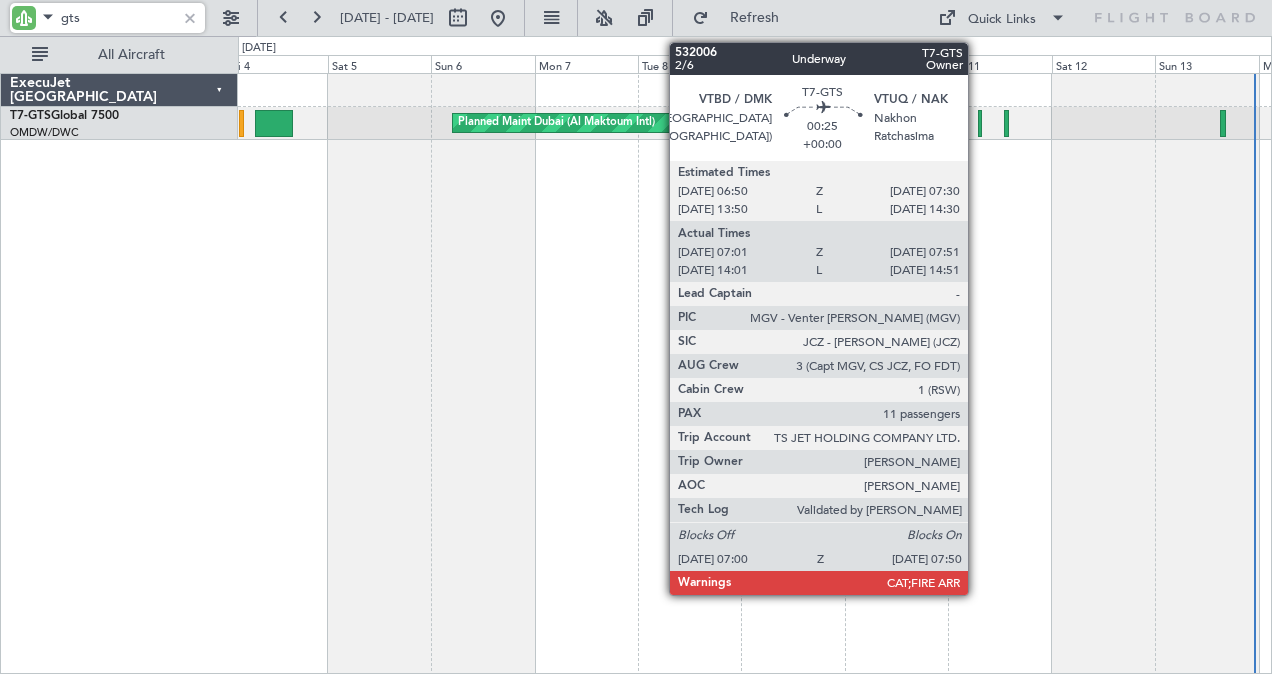 click 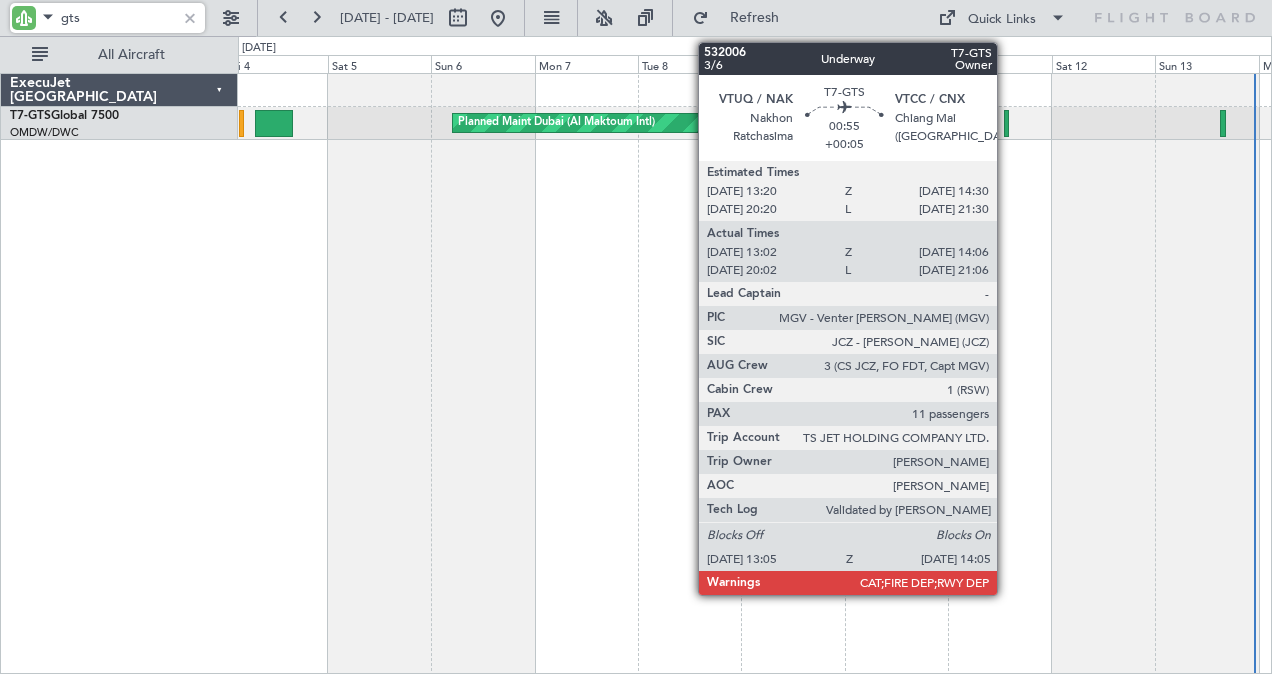 click 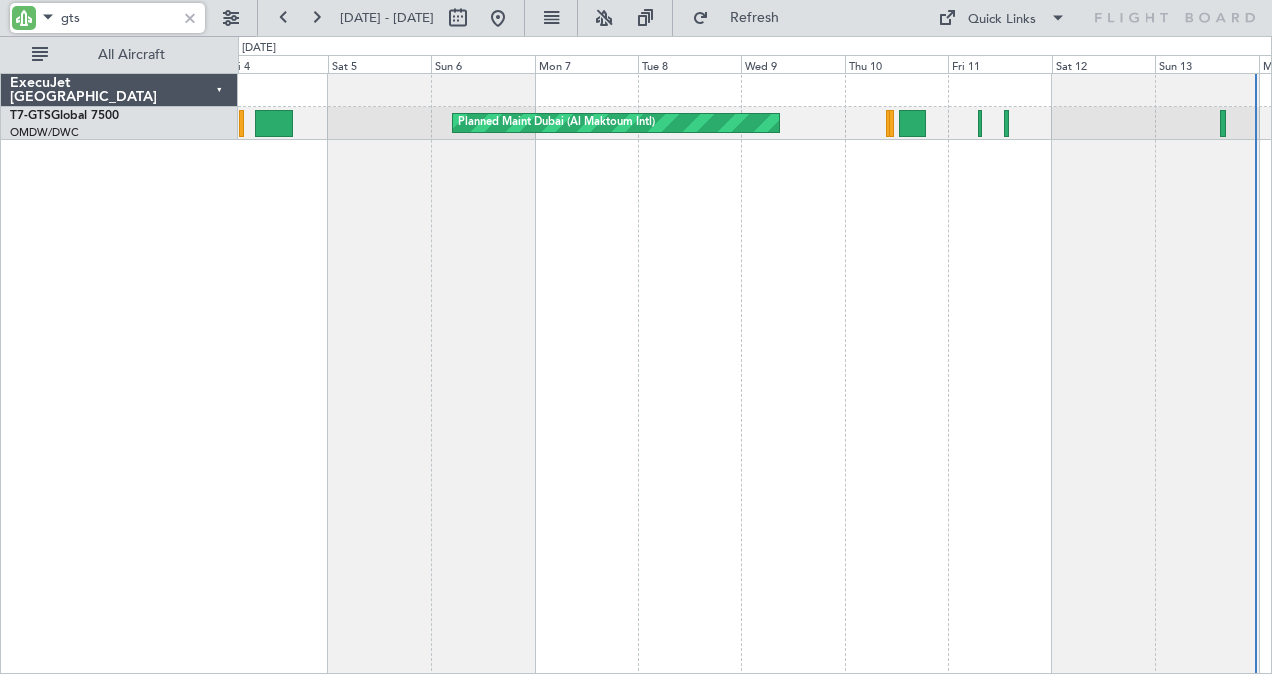 drag, startPoint x: 118, startPoint y: 9, endPoint x: -4, endPoint y: 47, distance: 127.78106 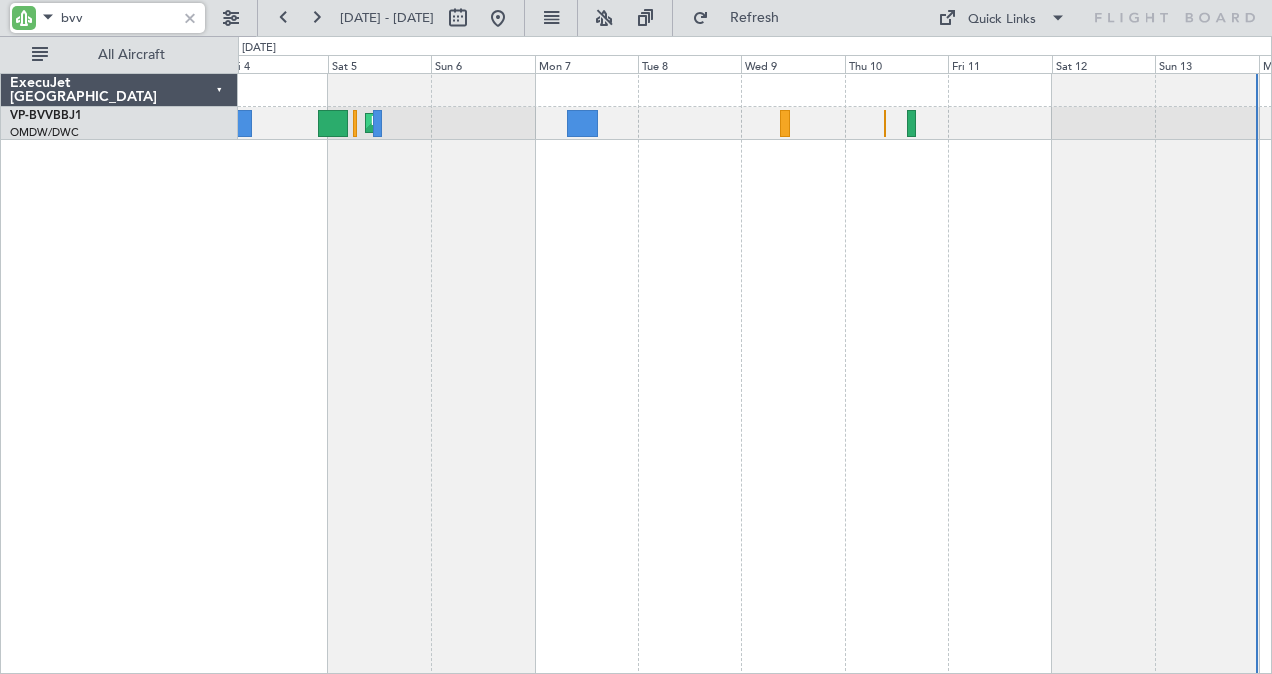 drag, startPoint x: 103, startPoint y: 15, endPoint x: -4, endPoint y: 18, distance: 107.042046 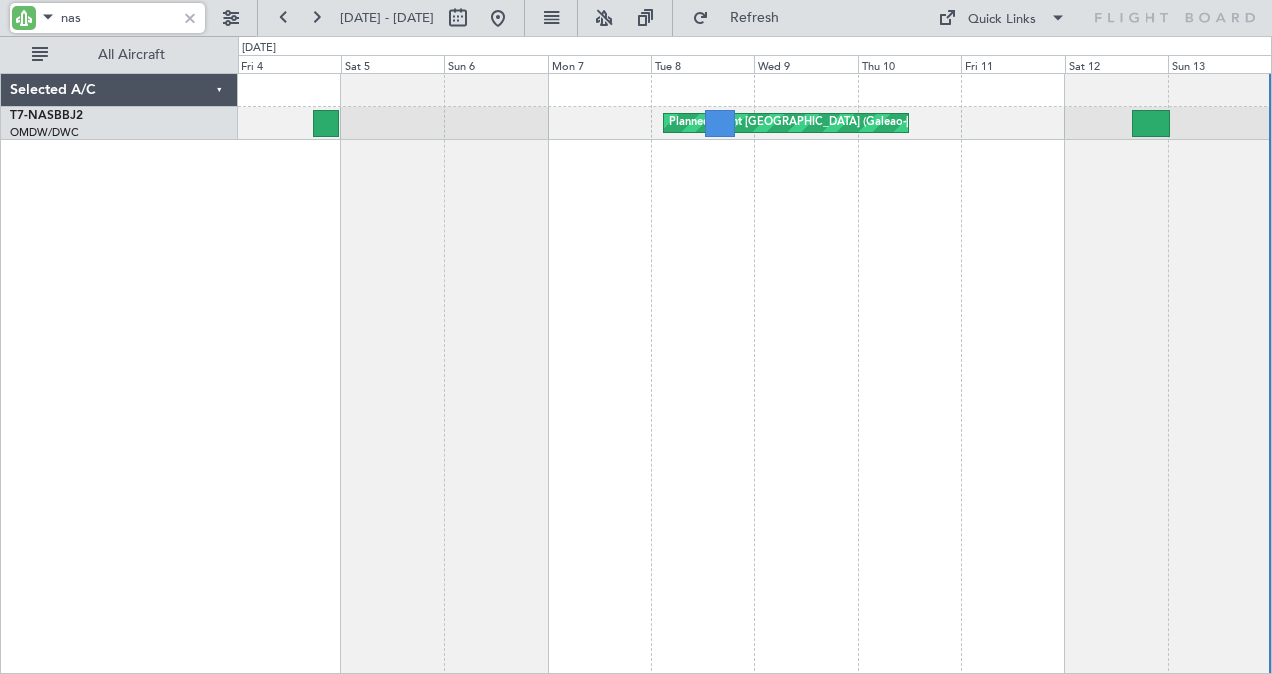 click on "Planned Maint [GEOGRAPHIC_DATA] (Galeao-[PERSON_NAME] Intl)" 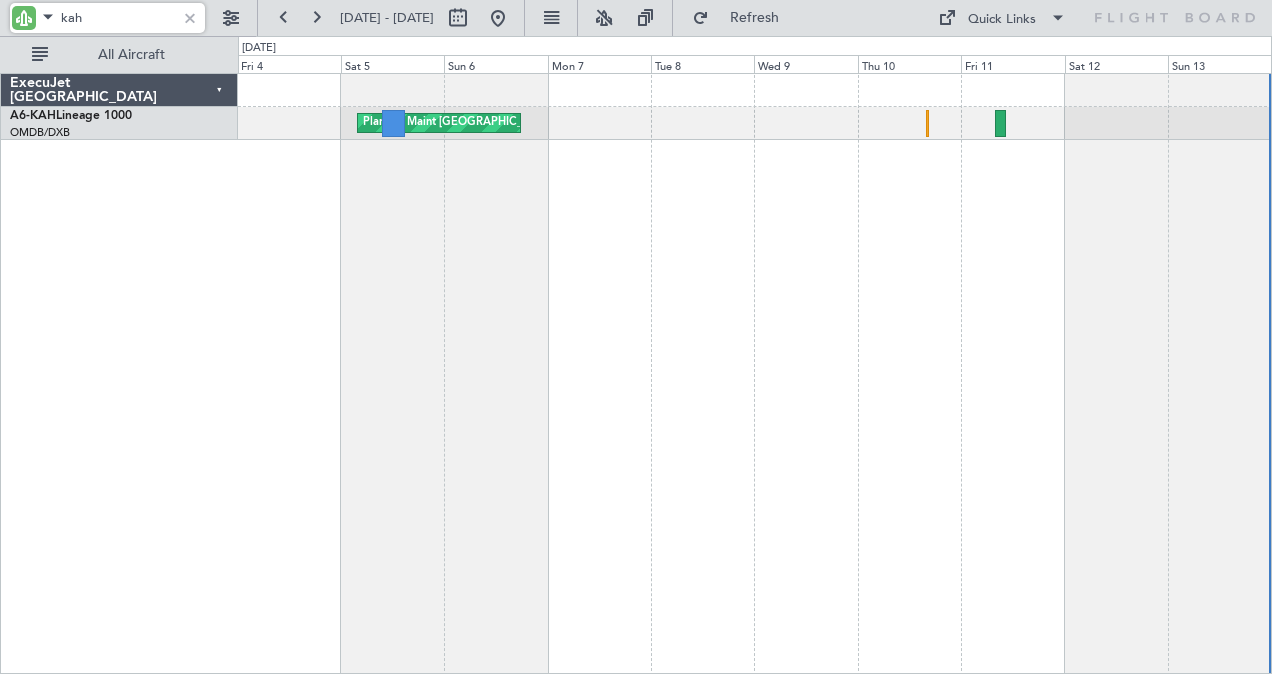 click on "Planned Maint [GEOGRAPHIC_DATA] ([GEOGRAPHIC_DATA])" 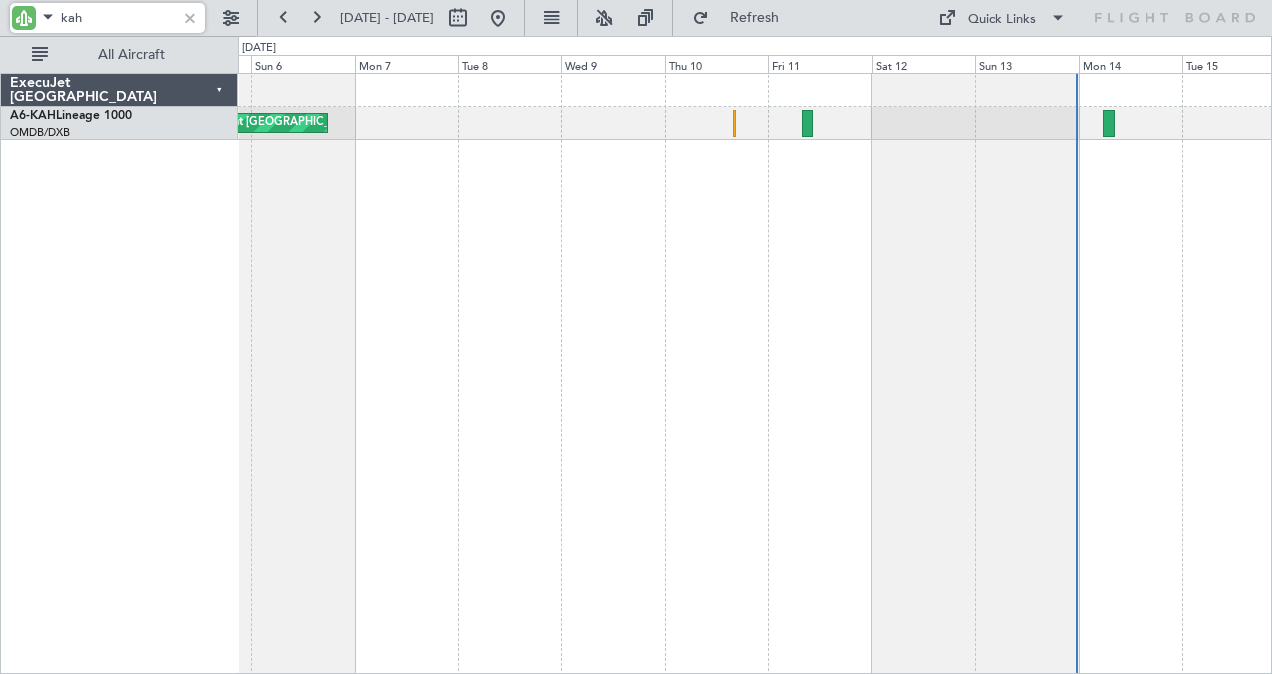 click on "Planned Maint [GEOGRAPHIC_DATA] ([GEOGRAPHIC_DATA])" 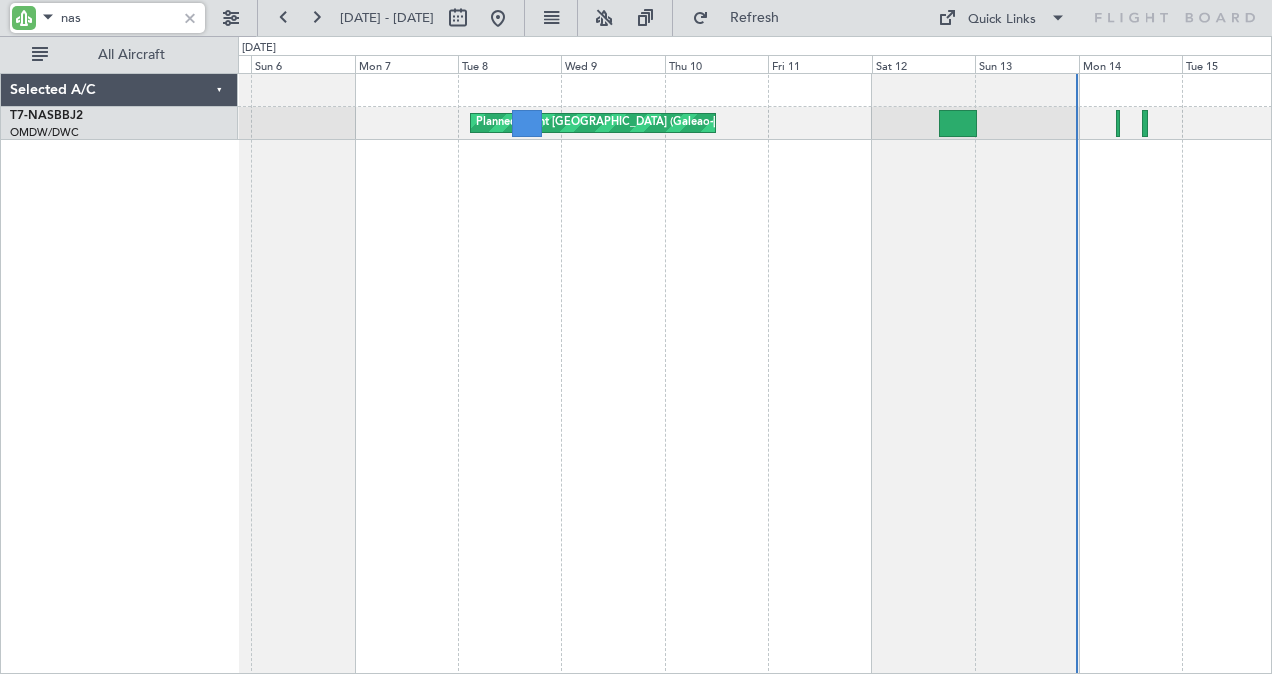 type on "nas" 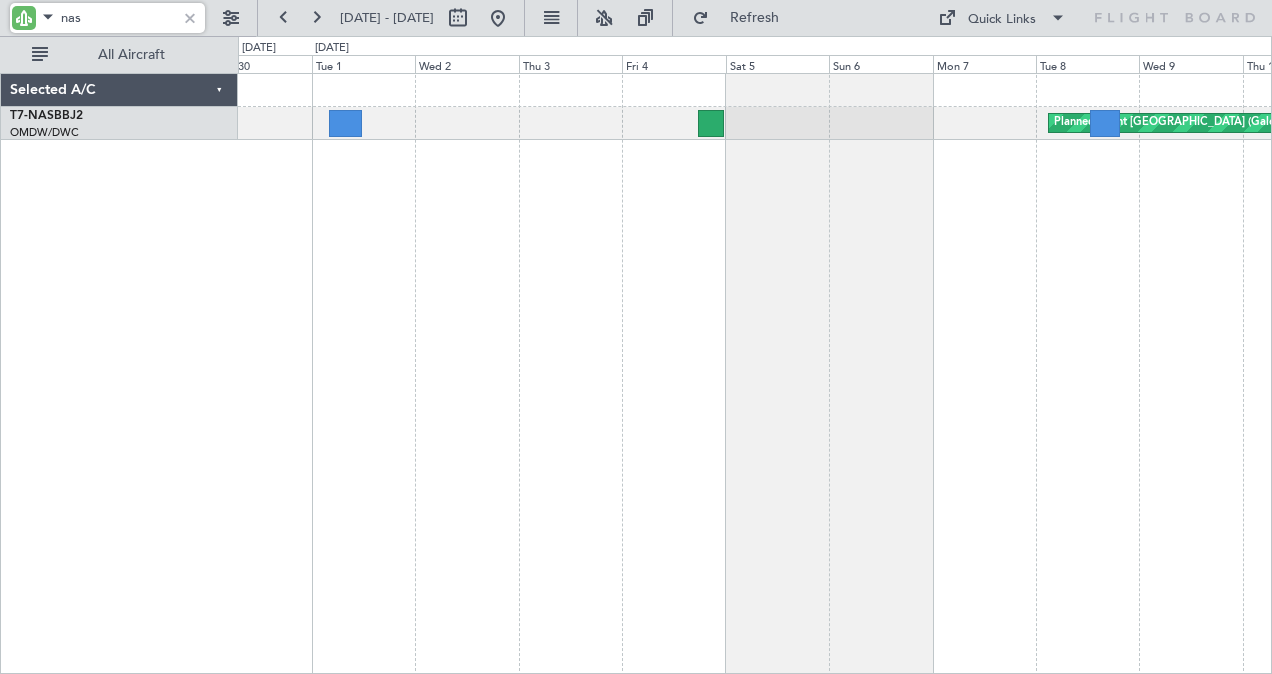 click on "Planned Maint [GEOGRAPHIC_DATA] (Galeao-[PERSON_NAME] Intl)" 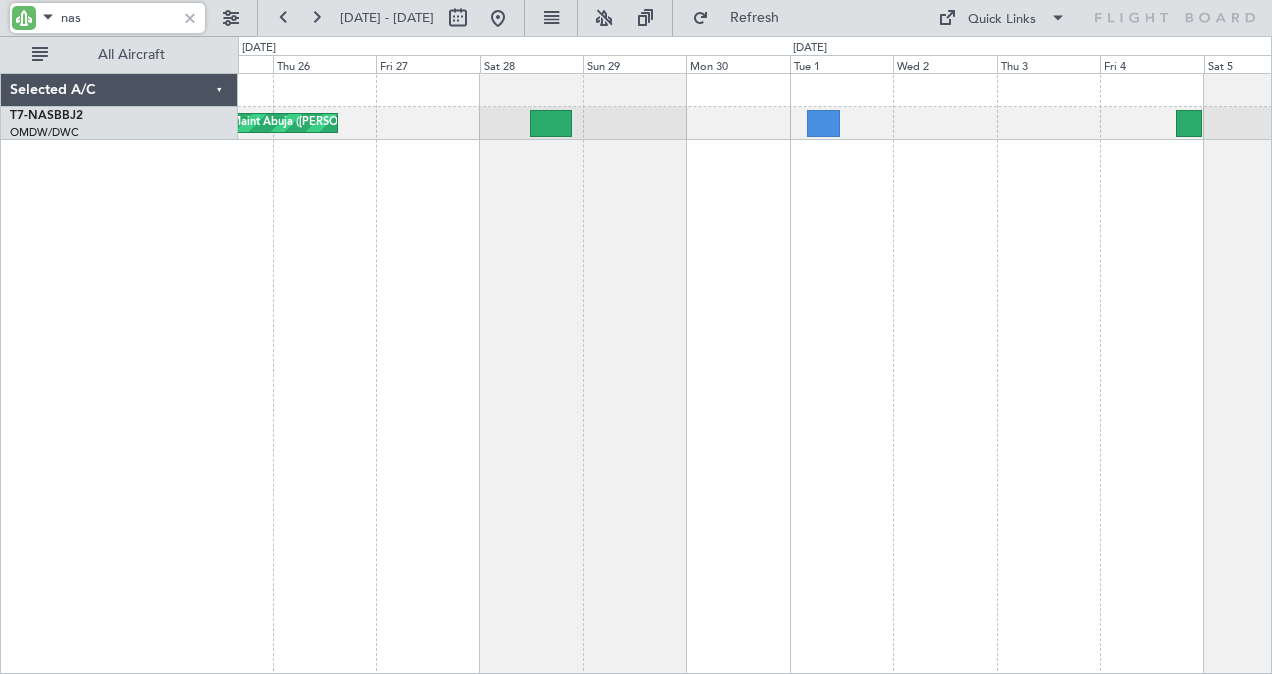 click on "Planned Maint Abuja ([PERSON_NAME] Intl)
Planned Maint [GEOGRAPHIC_DATA] (Galeao-[PERSON_NAME])" 